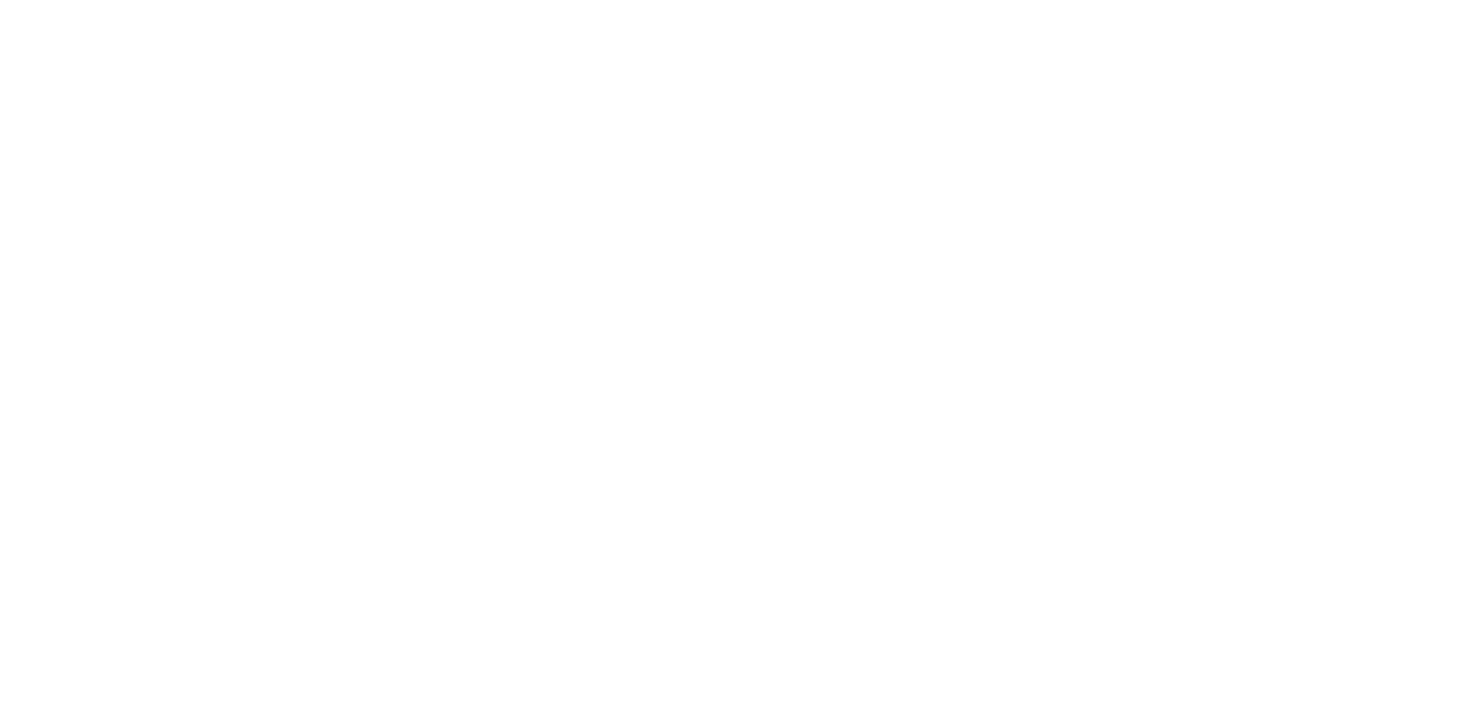 scroll, scrollTop: 0, scrollLeft: 0, axis: both 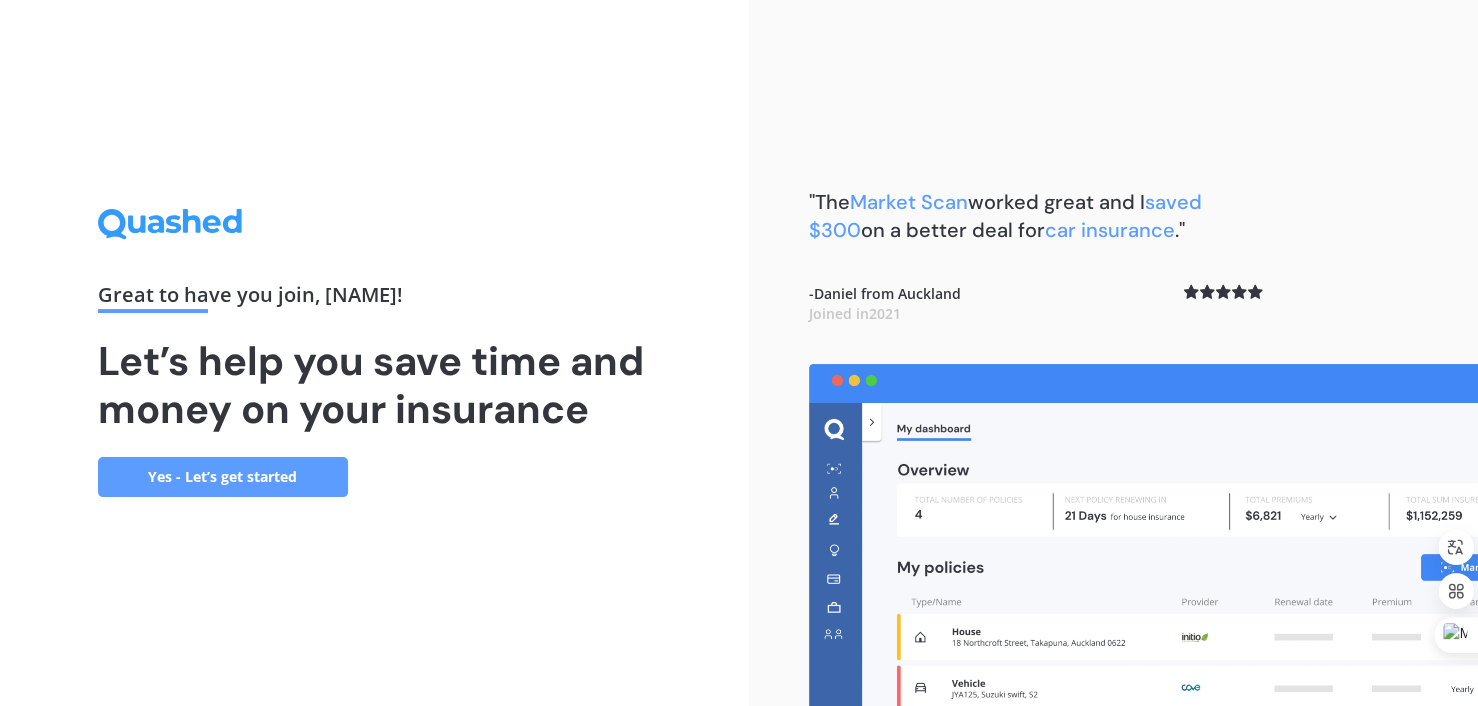 click on "Yes - Let’s get started" at bounding box center (223, 477) 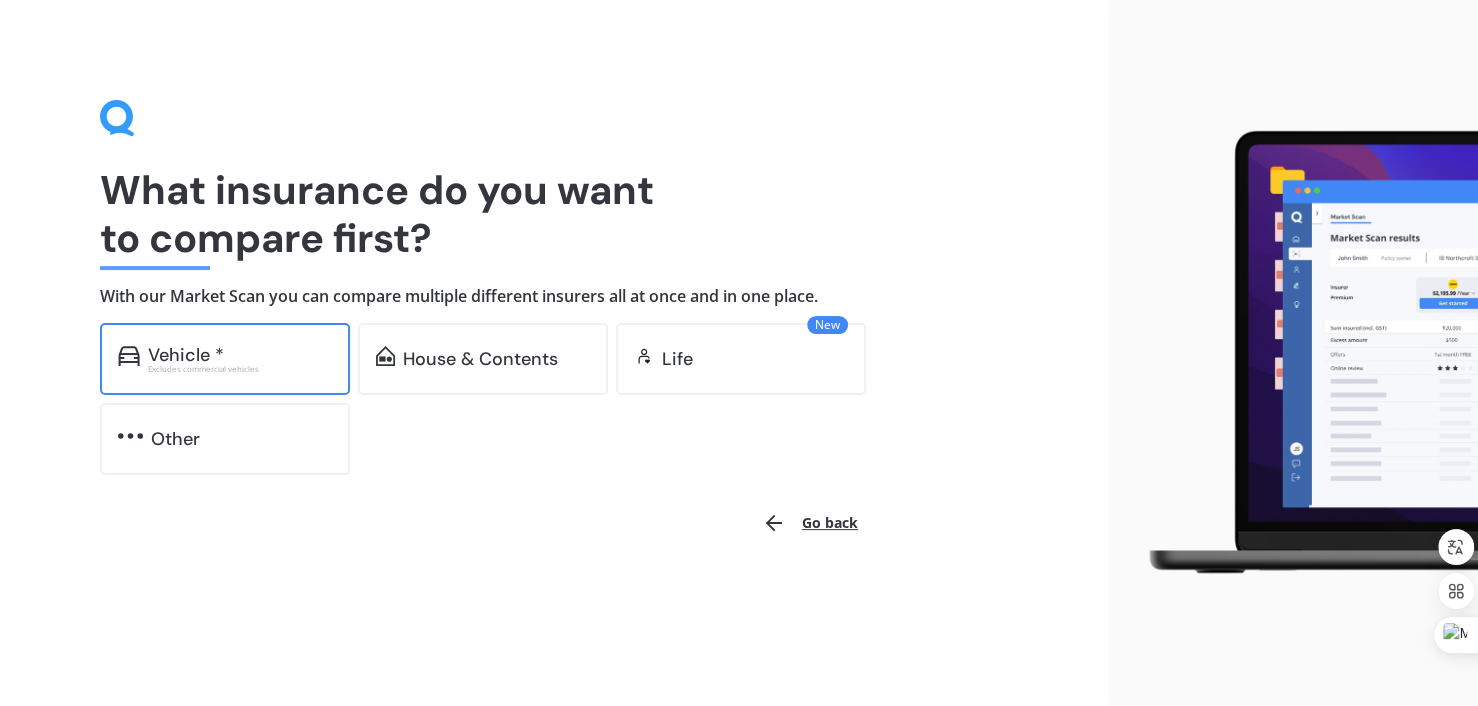 click on "Excludes commercial vehicles" at bounding box center (240, 369) 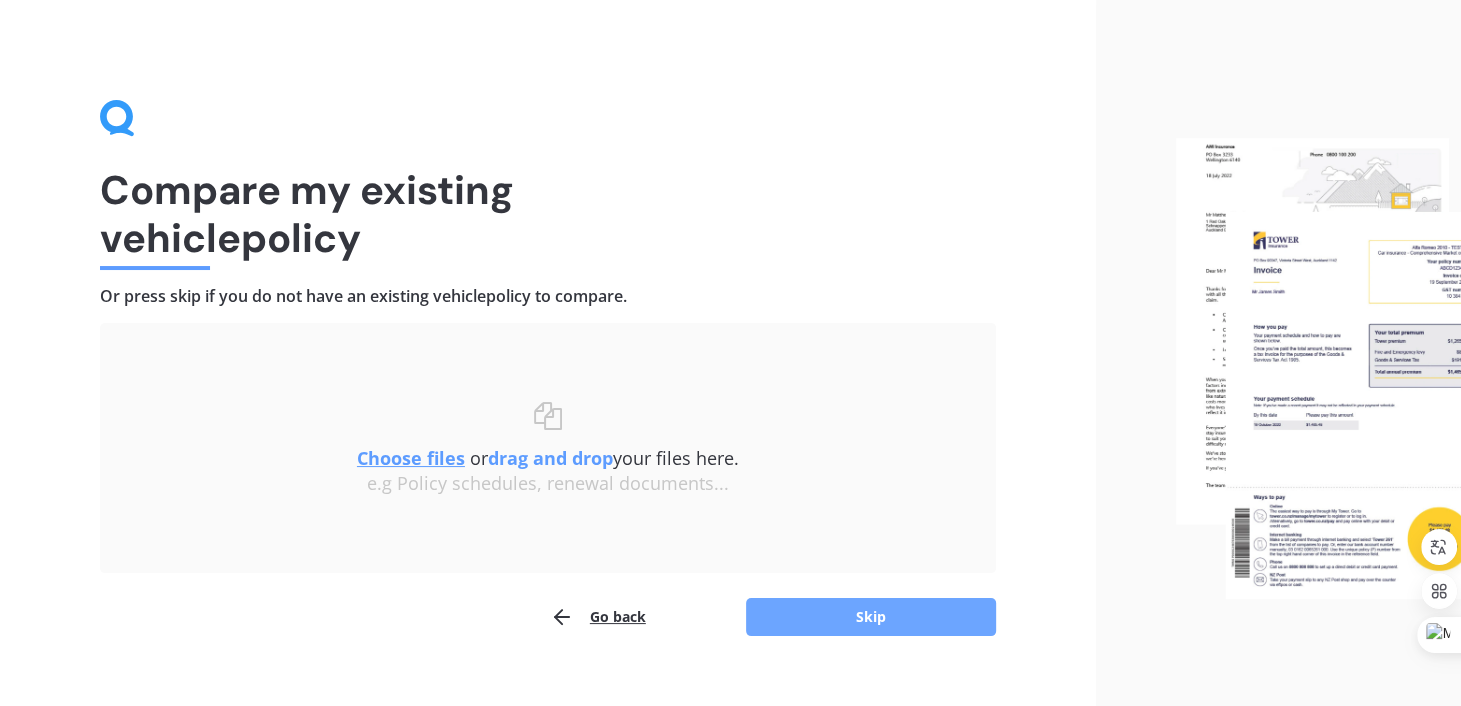 click on "Skip" at bounding box center (871, 617) 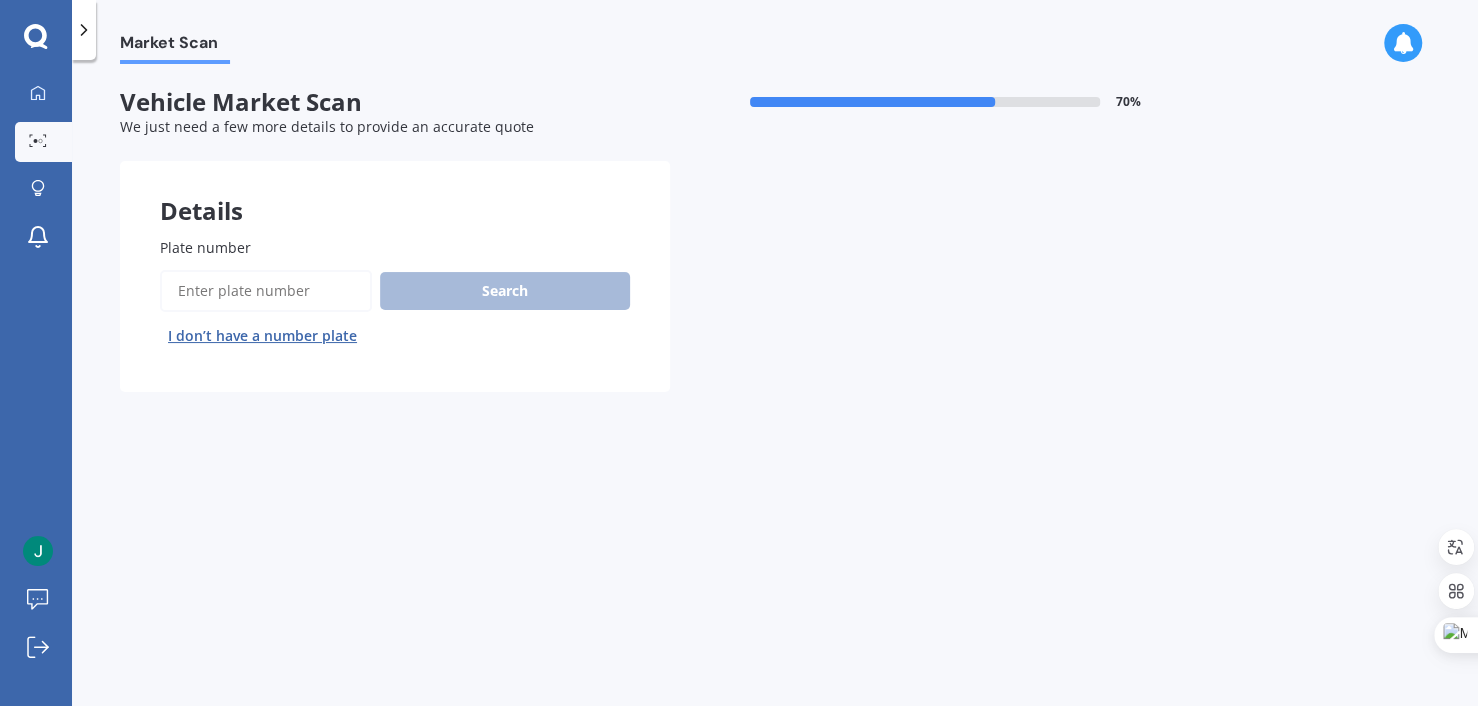 click on "Plate number" at bounding box center (266, 291) 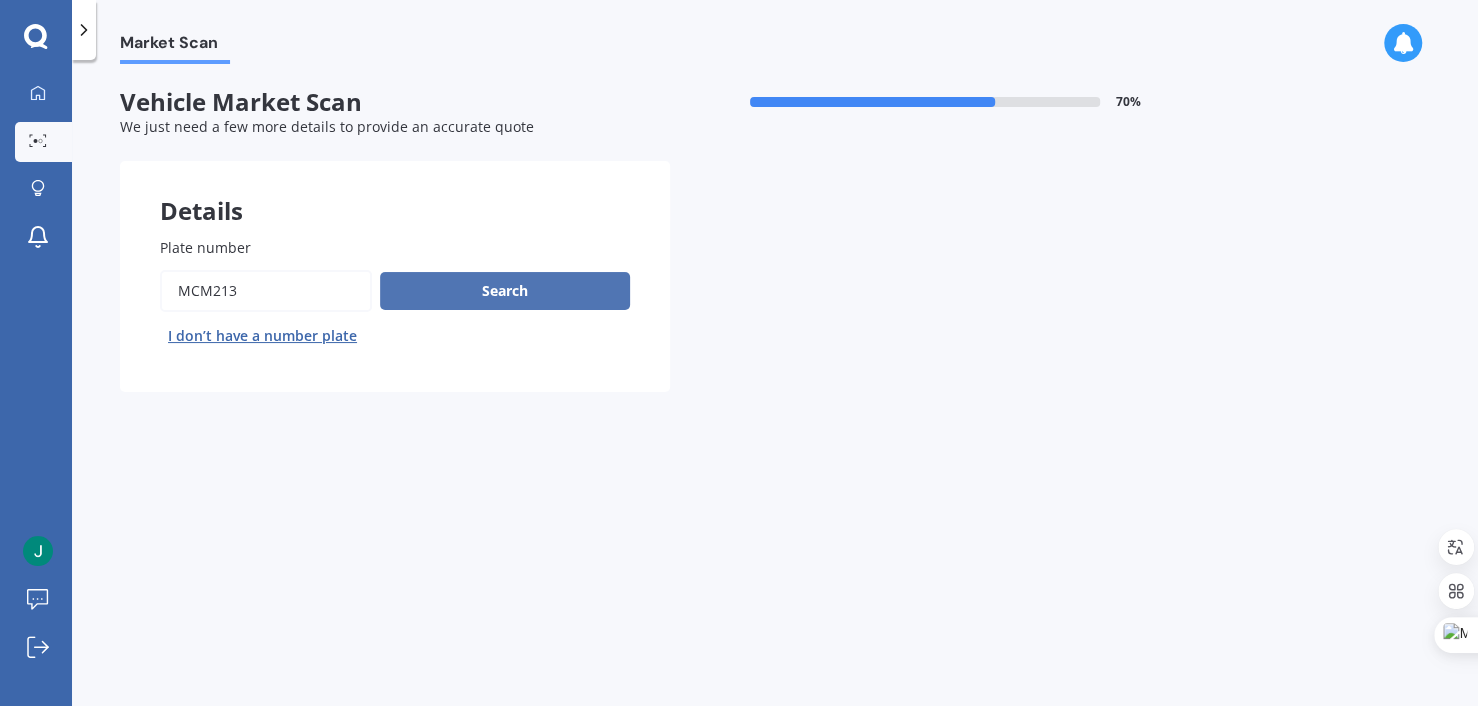 type on "mcm213" 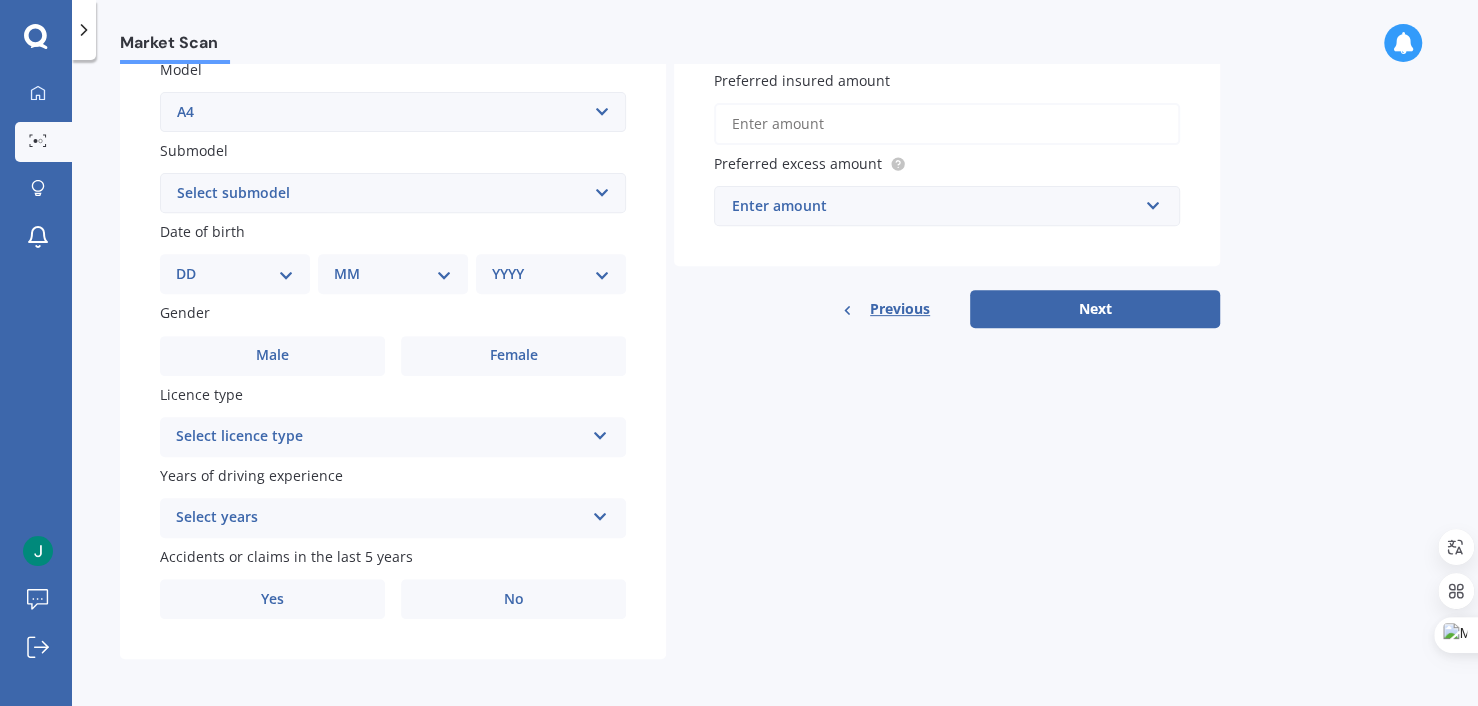 scroll, scrollTop: 473, scrollLeft: 0, axis: vertical 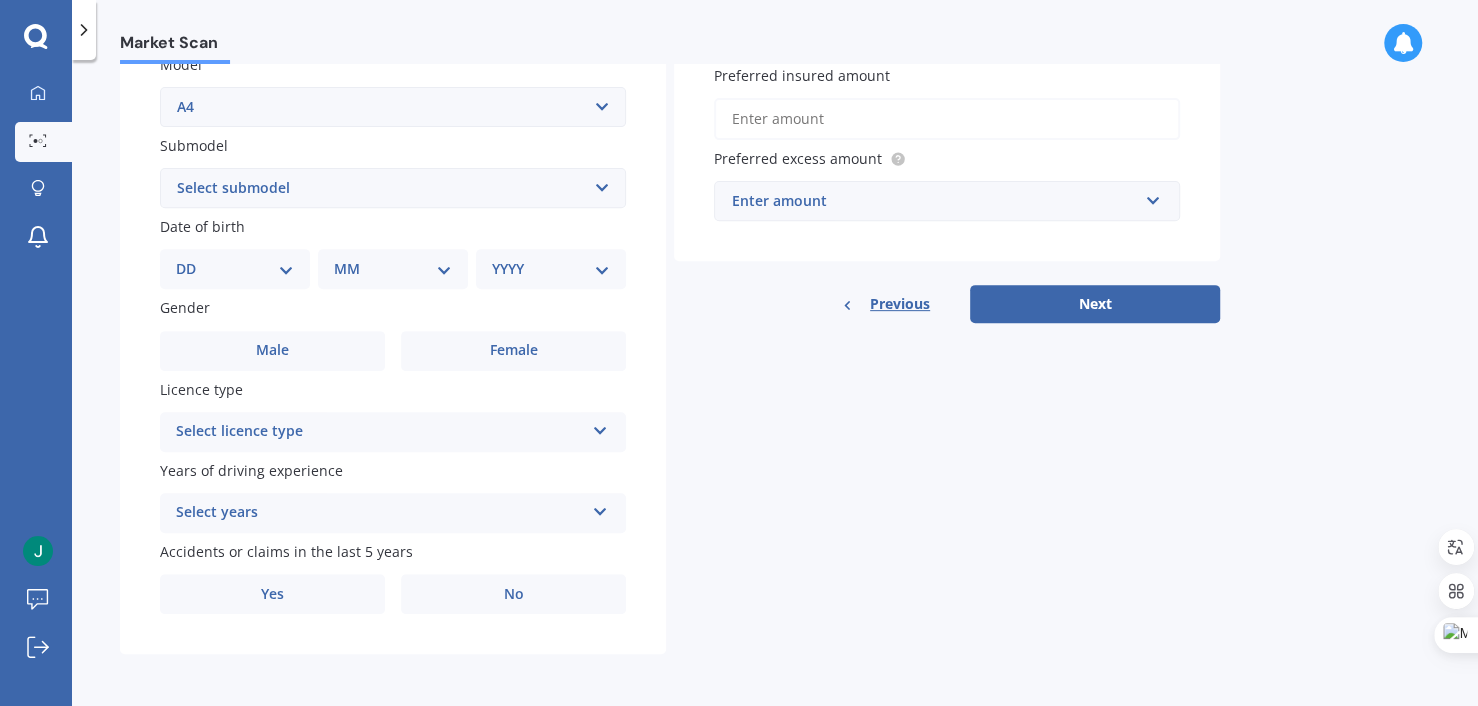 click on "Select submodel 1.8 1.8 T Multitronic 1.8 T Quattro 1.8 Turbo 1.9 TDI 2 2.0 T Quattro tip 2.0 TDI 2.0 TFSI 2.0 TFSI QS TRON AV 2.4 2.4 Quattro 2.6 2.7 Turbo Diesel 2.8 2.8 Quattro 3 3.0 litre 3.0 TDI Quattro tip 3.2 FSI Quattro 3.2 Quattro tip Avant Cabriolet 1.8 T Cabriolet 2.4 V6 Multitronic Cabriolet 3.0 Quattro tip Cabriolet 3.2 Multitronic Cabriolet 3.2 Quattro Quattro Turbo Turbo Quattro" at bounding box center [393, 188] 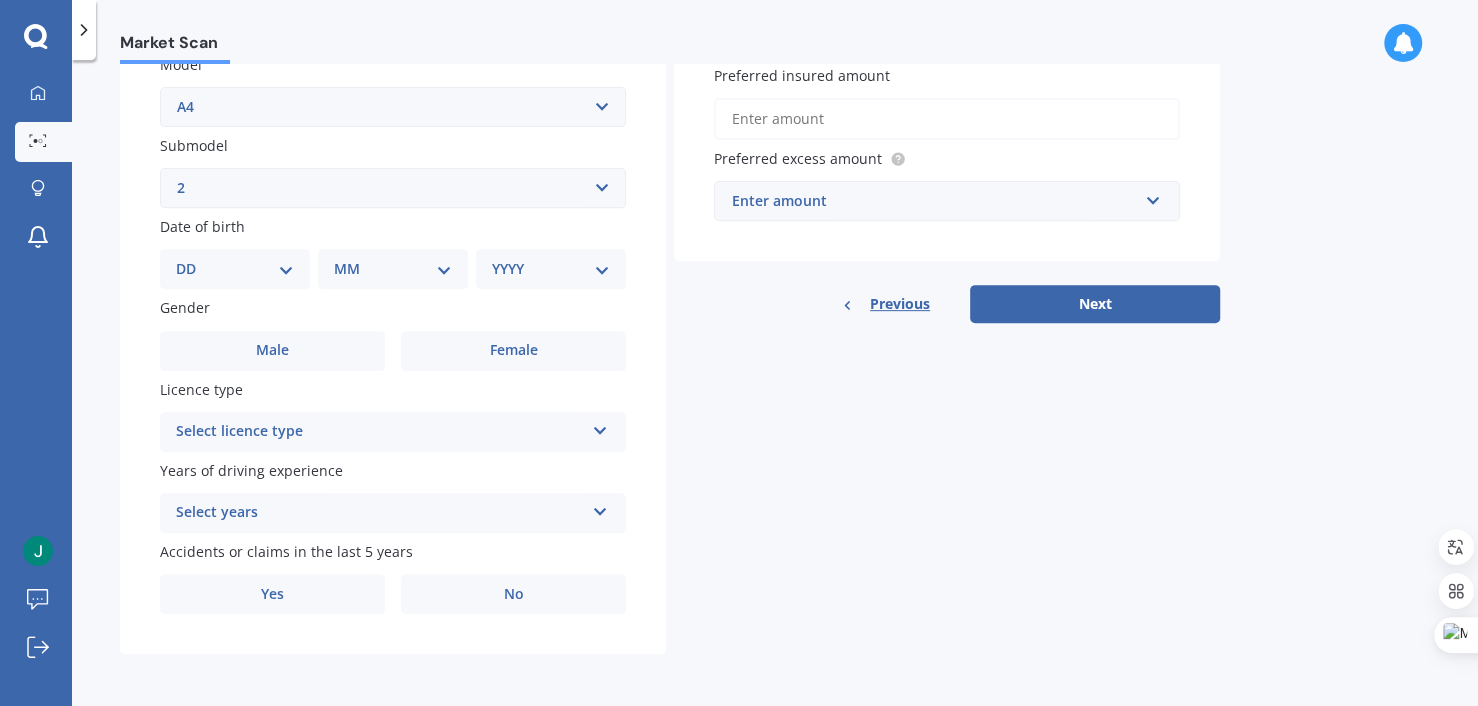 click on "Select submodel 1.8 1.8 T Multitronic 1.8 T Quattro 1.8 Turbo 1.9 TDI 2 2.0 T Quattro tip 2.0 TDI 2.0 TFSI 2.0 TFSI QS TRON AV 2.4 2.4 Quattro 2.6 2.7 Turbo Diesel 2.8 2.8 Quattro 3 3.0 litre 3.0 TDI Quattro tip 3.2 FSI Quattro 3.2 Quattro tip Avant Cabriolet 1.8 T Cabriolet 2.4 V6 Multitronic Cabriolet 3.0 Quattro tip Cabriolet 3.2 Multitronic Cabriolet 3.2 Quattro Quattro Turbo Turbo Quattro" at bounding box center (393, 188) 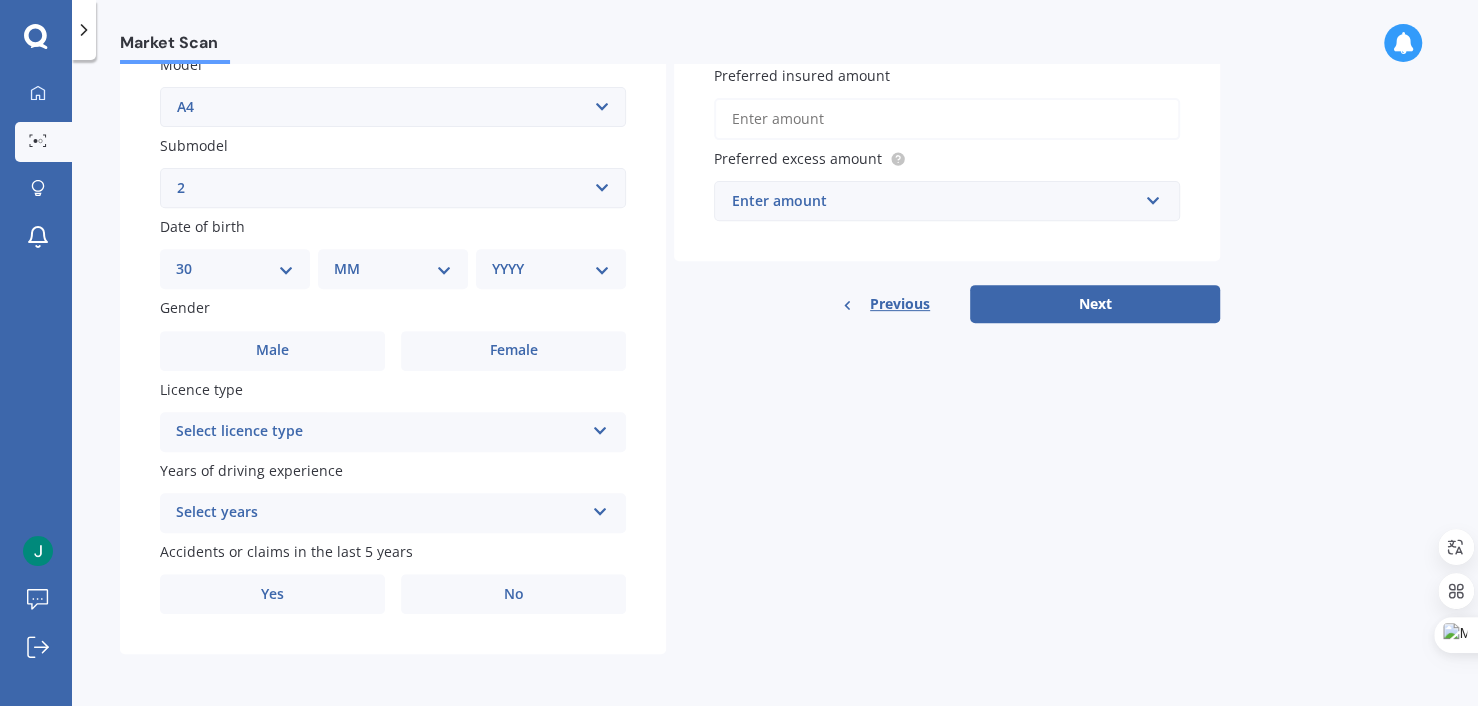 click on "DD 01 02 03 04 05 06 07 08 09 10 11 12 13 14 15 16 17 18 19 20 21 22 23 24 25 26 27 28 29 30 31" at bounding box center [235, 269] 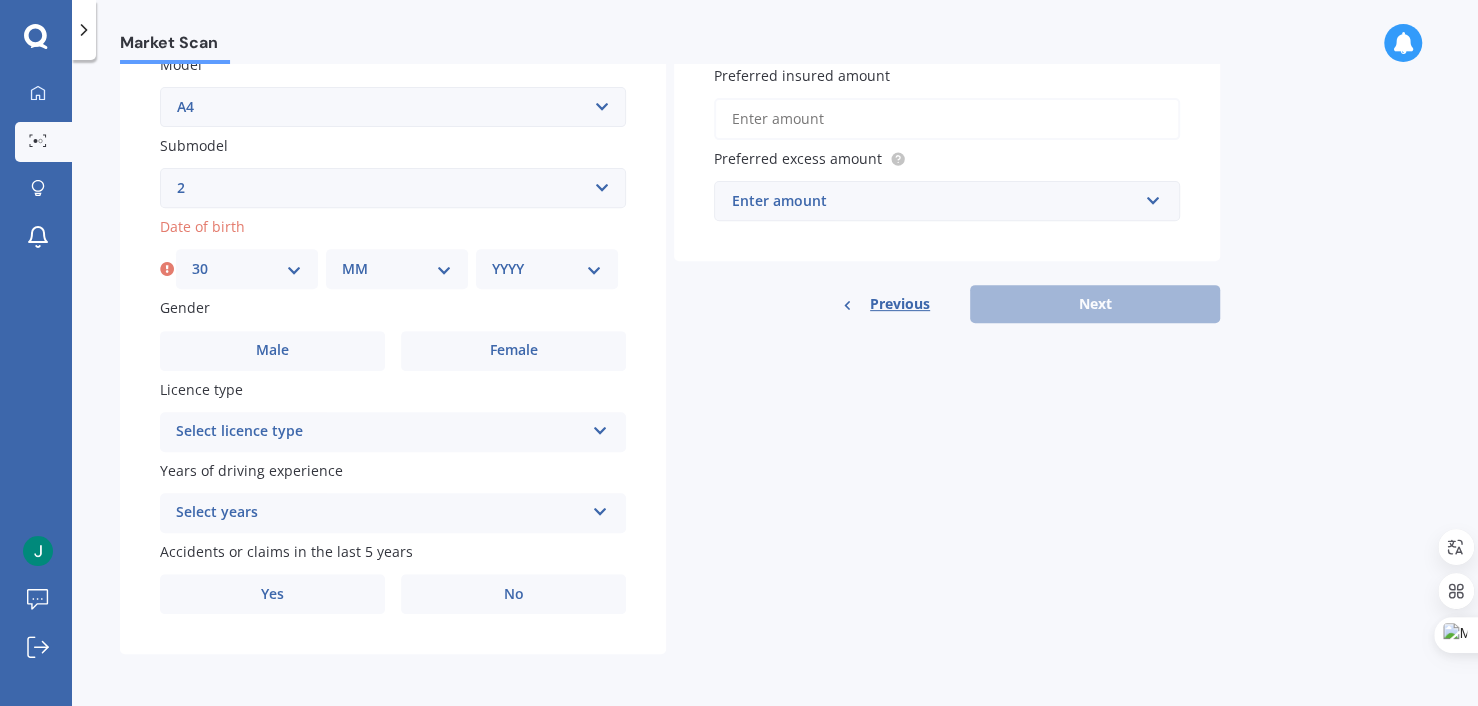 click on "MM 01 02 03 04 05 06 07 08 09 10 11 12" at bounding box center (397, 269) 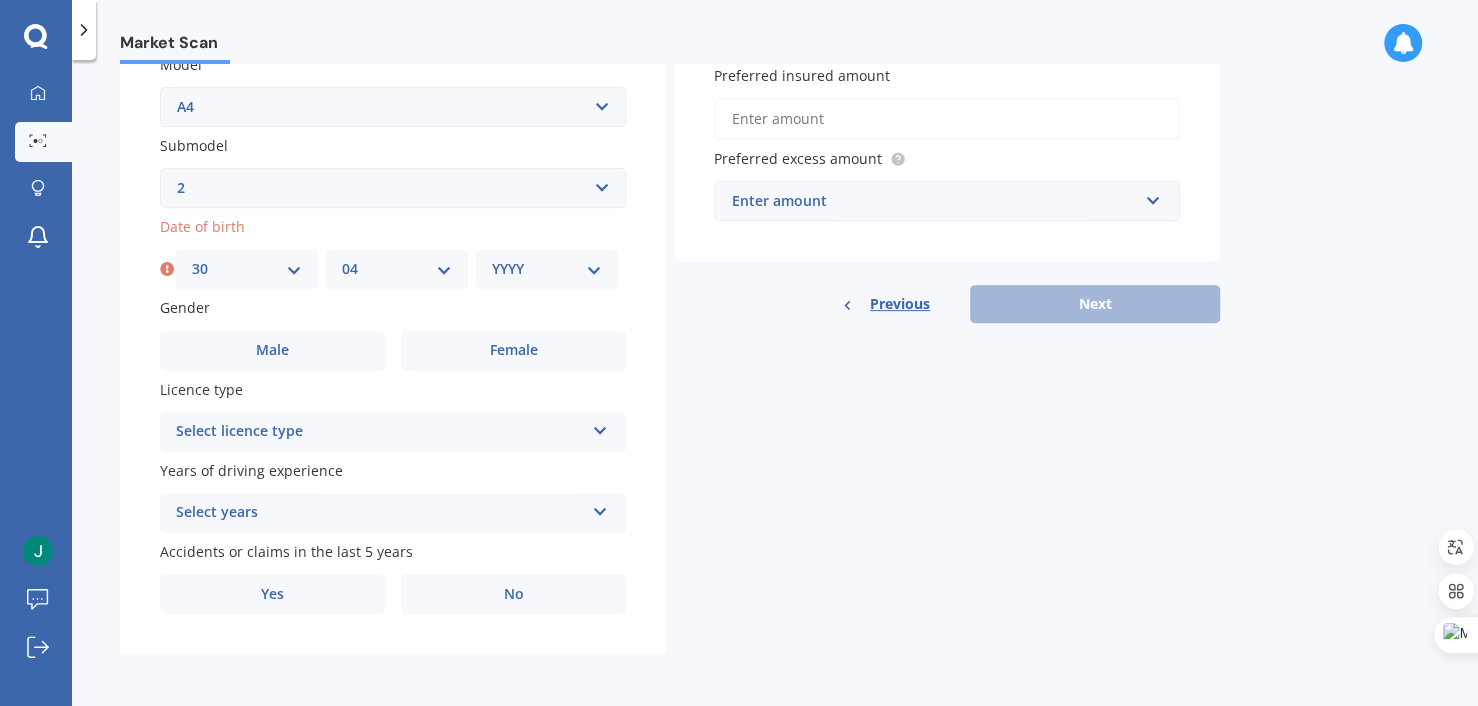 click on "MM 01 02 03 04 05 06 07 08 09 10 11 12" at bounding box center (397, 269) 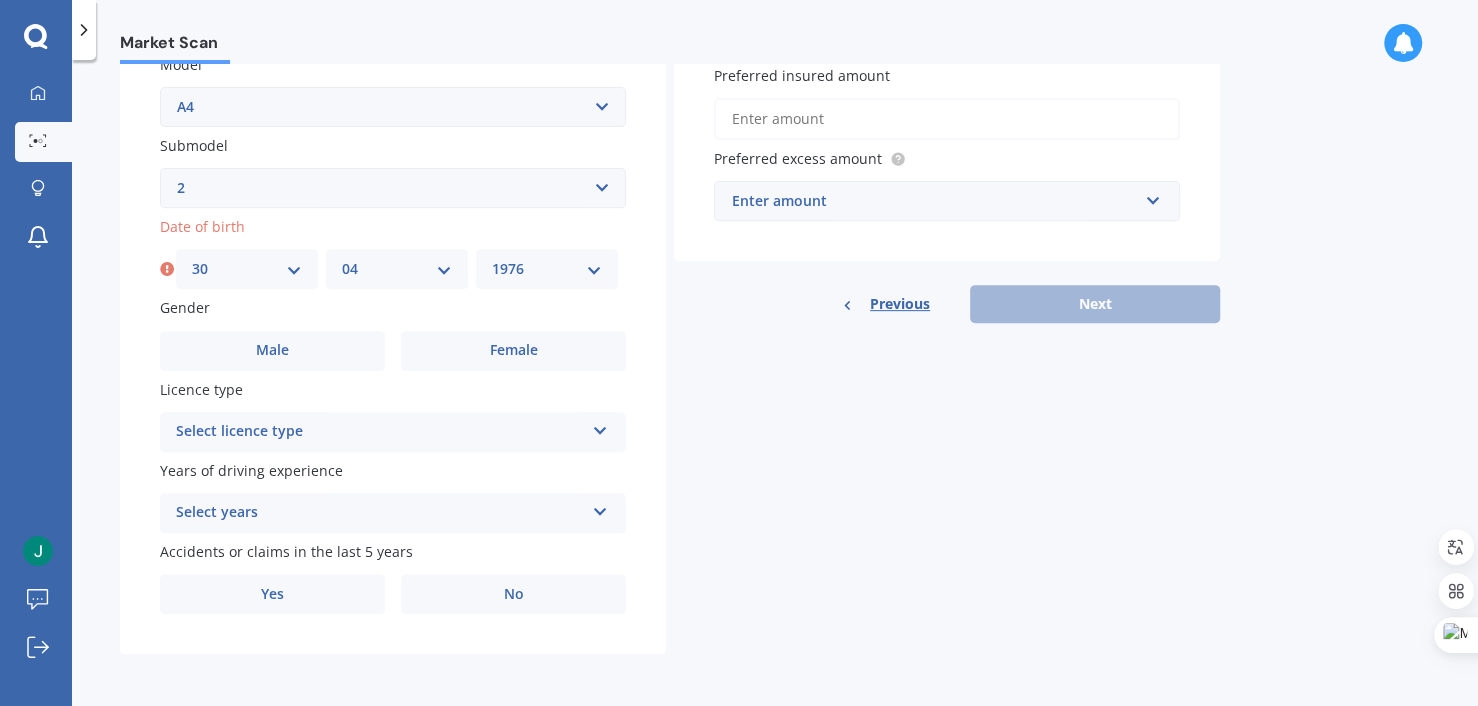 click on "YYYY 2025 2024 2023 2022 2021 2020 2019 2018 2017 2016 2015 2014 2013 2012 2011 2010 2009 2008 2007 2006 2005 2004 2003 2002 2001 2000 1999 1998 1997 1996 1995 1994 1993 1992 1991 1990 1989 1988 1987 1986 1985 1984 1983 1982 1981 1980 1979 1978 1977 1976 1975 1974 1973 1972 1971 1970 1969 1968 1967 1966 1965 1964 1963 1962 1961 1960 1959 1958 1957 1956 1955 1954 1953 1952 1951 1950 1949 1948 1947 1946 1945 1944 1943 1942 1941 1940 1939 1938 1937 1936 1935 1934 1933 1932 1931 1930 1929 1928 1927 1926" at bounding box center (547, 269) 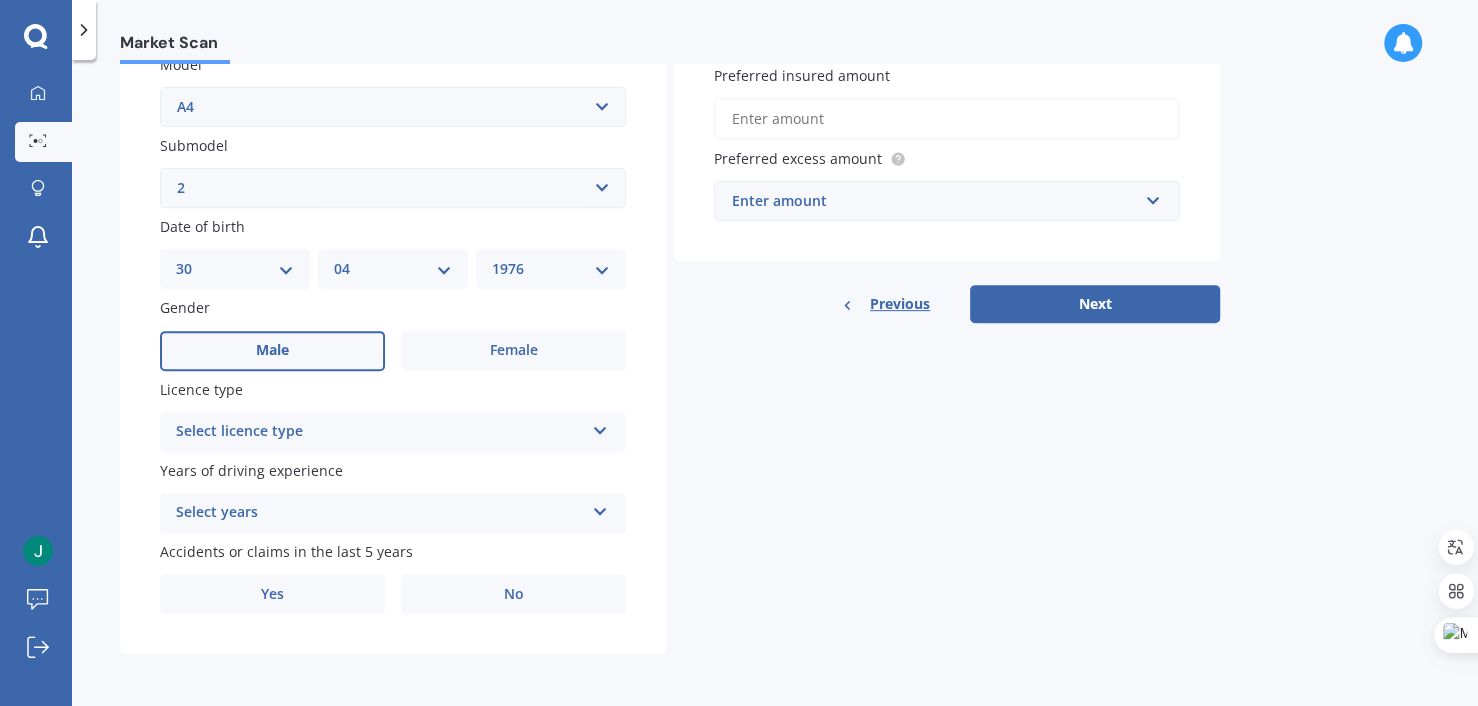 click on "Male" at bounding box center (272, 351) 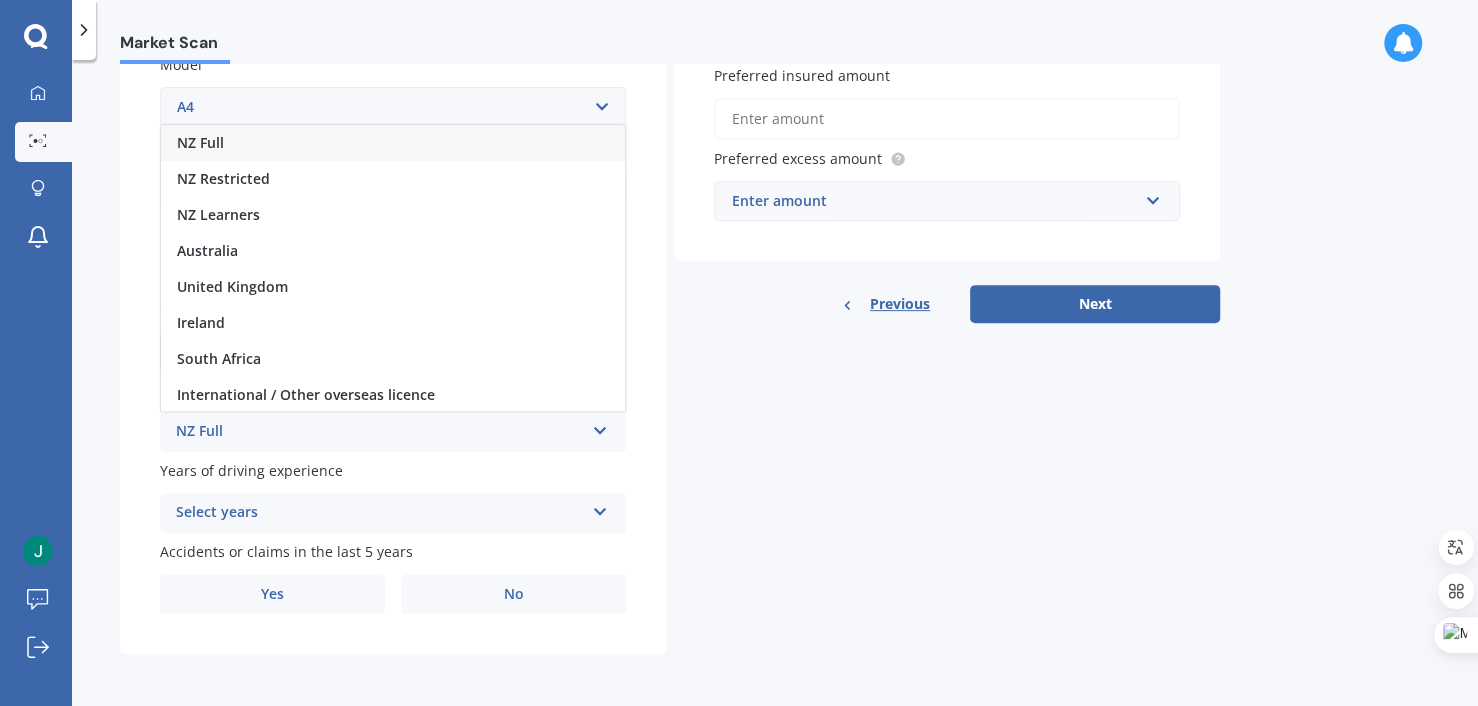 click on "NZ Full" at bounding box center (393, 143) 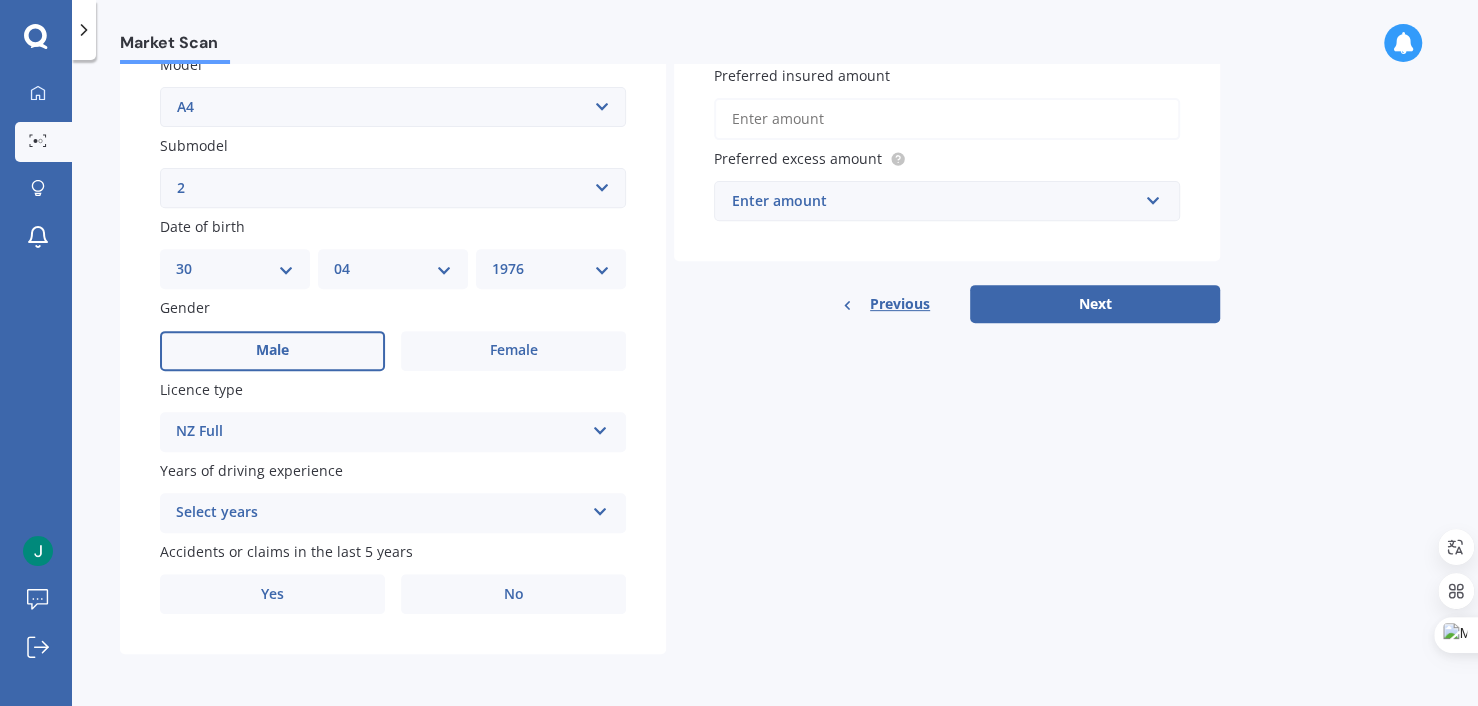 click on "Select years" at bounding box center (380, 513) 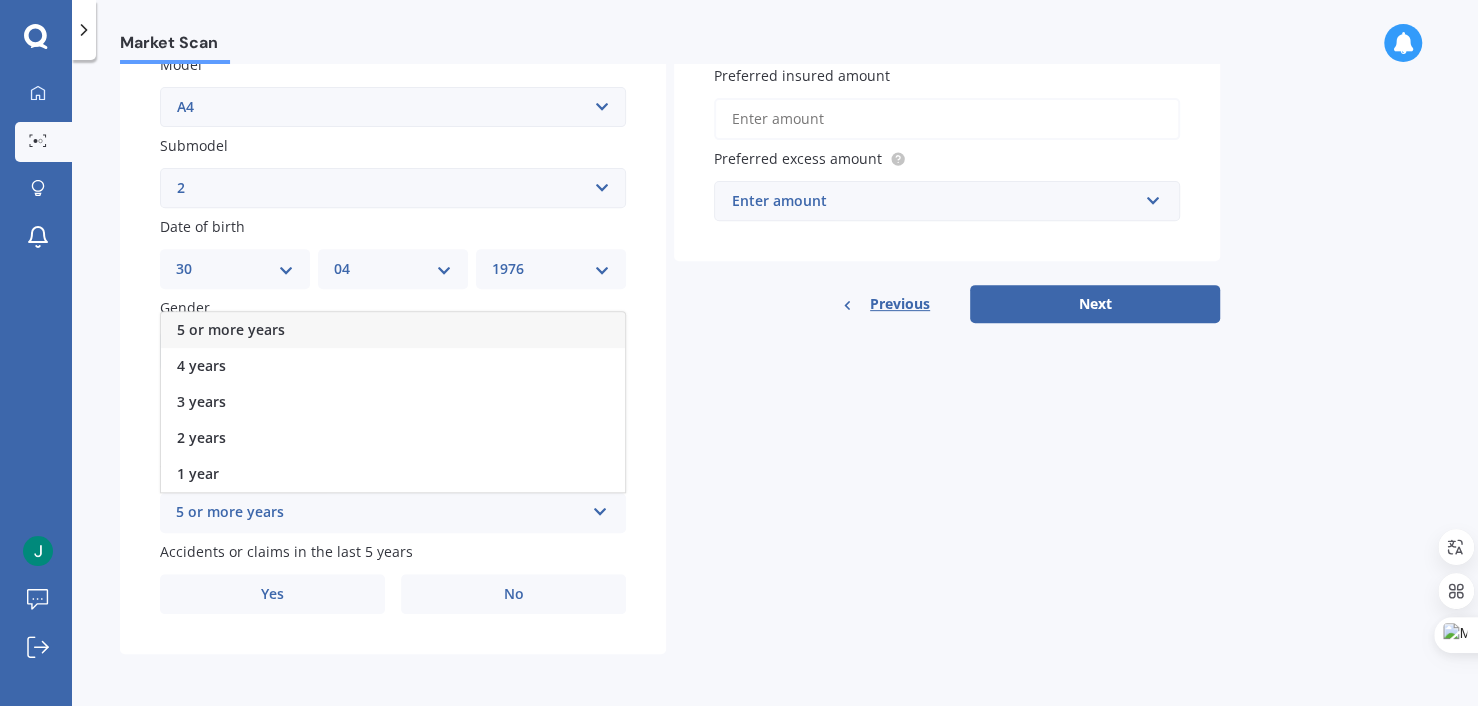click on "5 or more years" at bounding box center [393, 330] 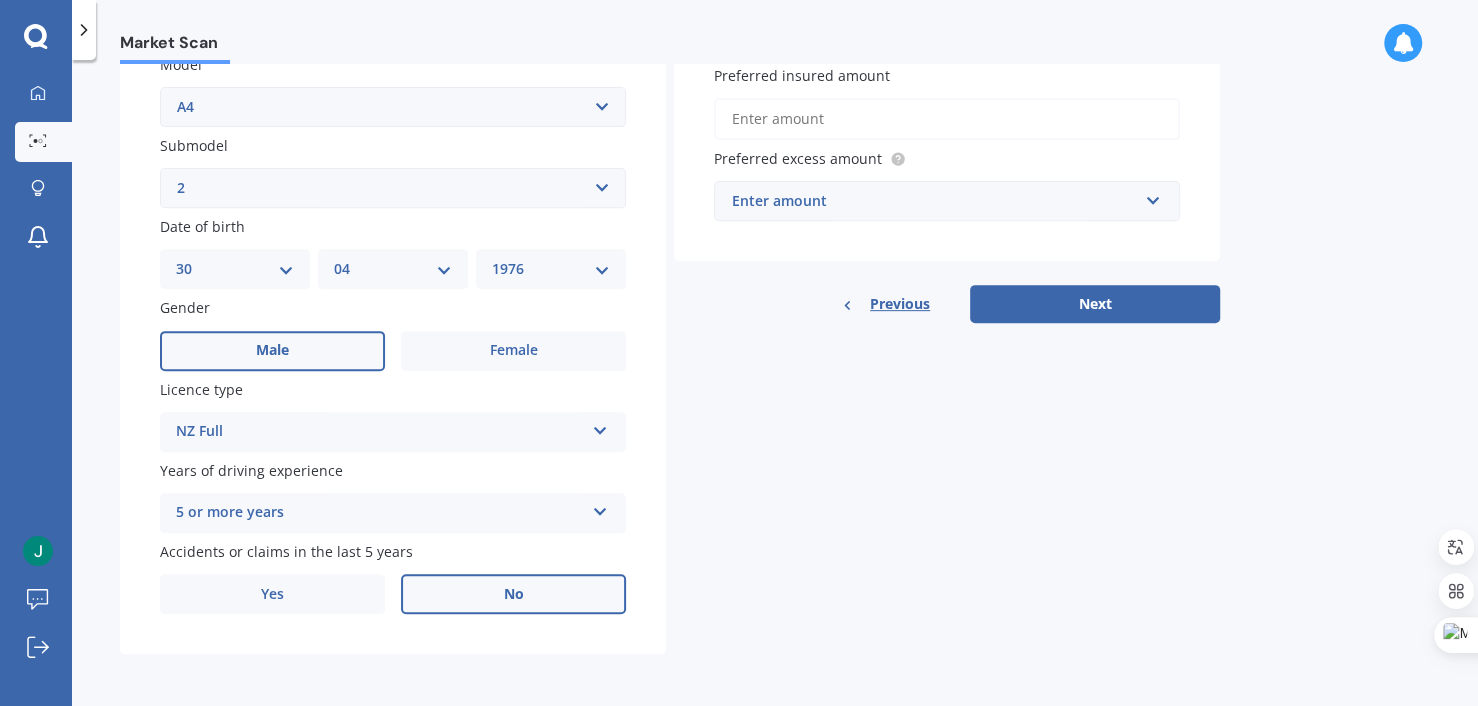 click on "No" at bounding box center [513, 351] 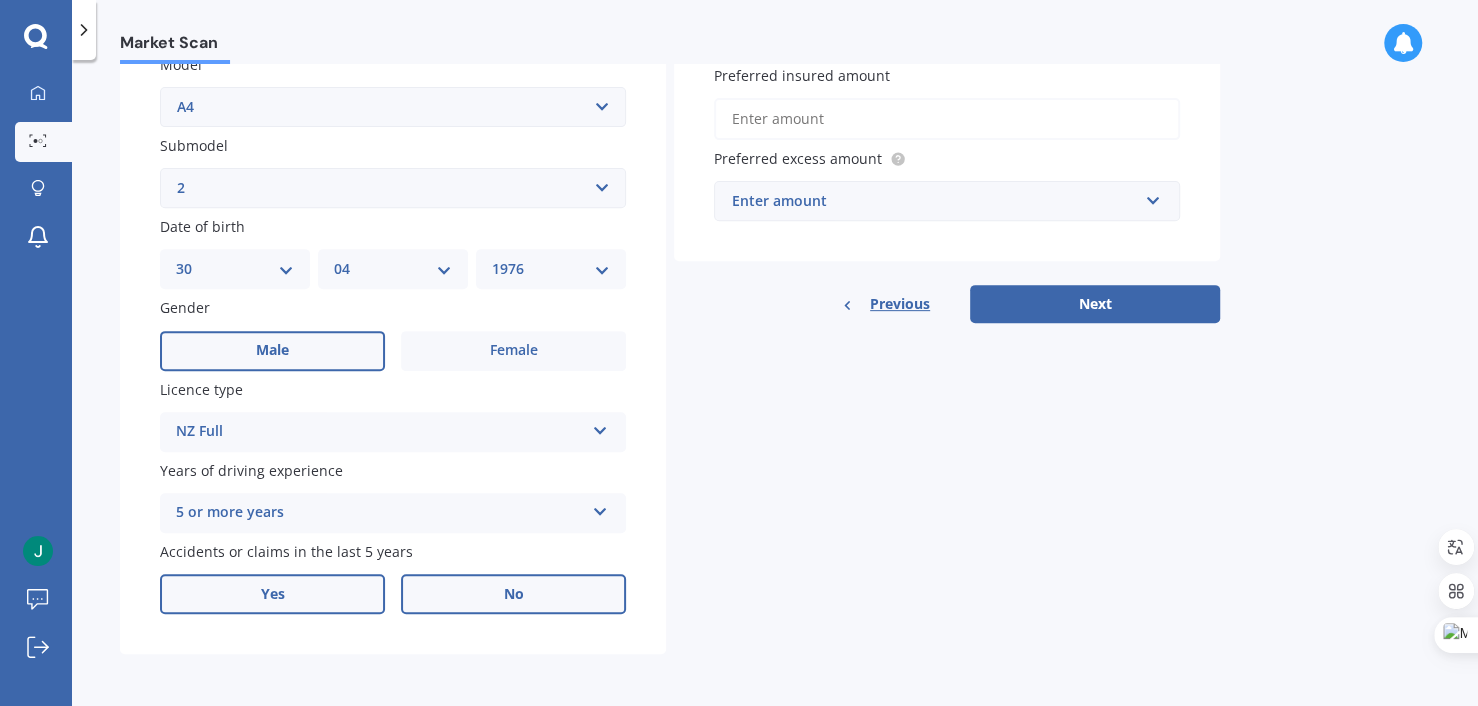 click on "Yes" at bounding box center (272, 351) 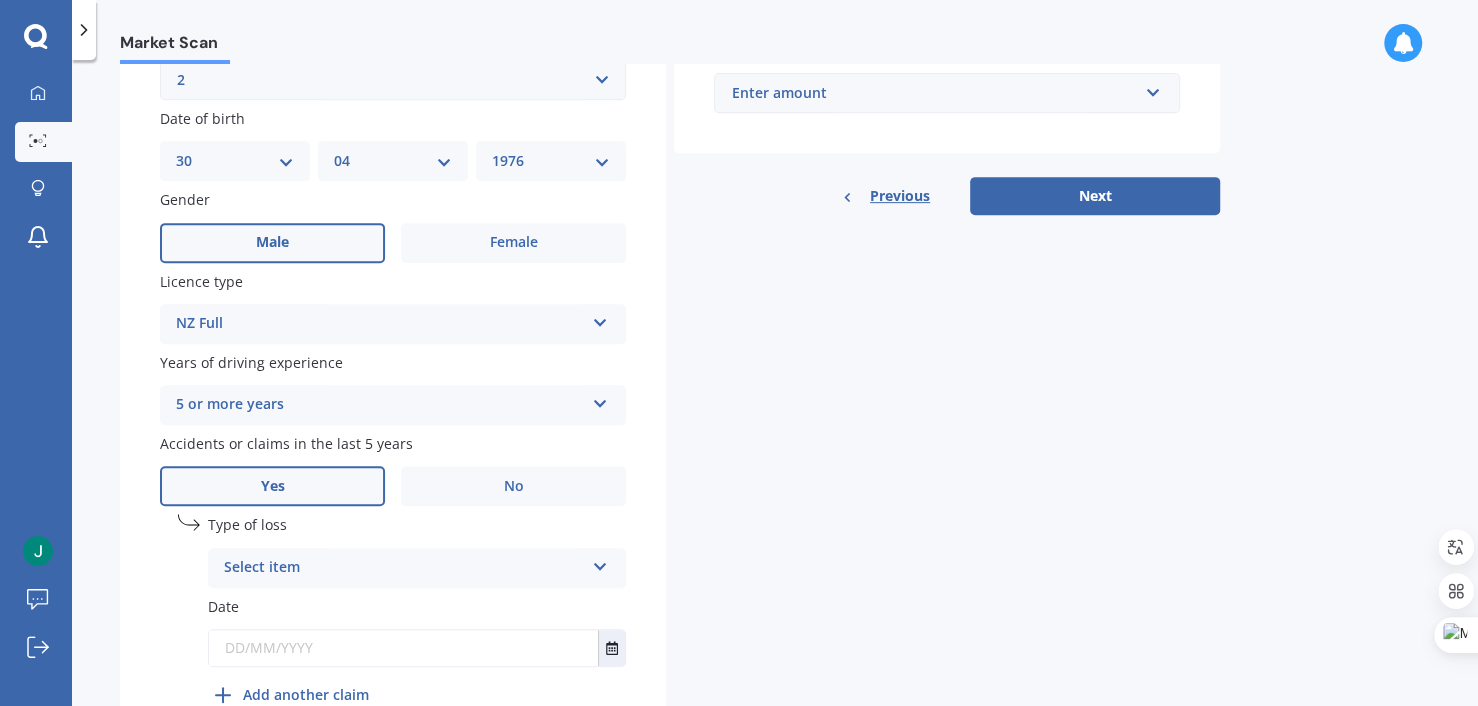 scroll, scrollTop: 690, scrollLeft: 0, axis: vertical 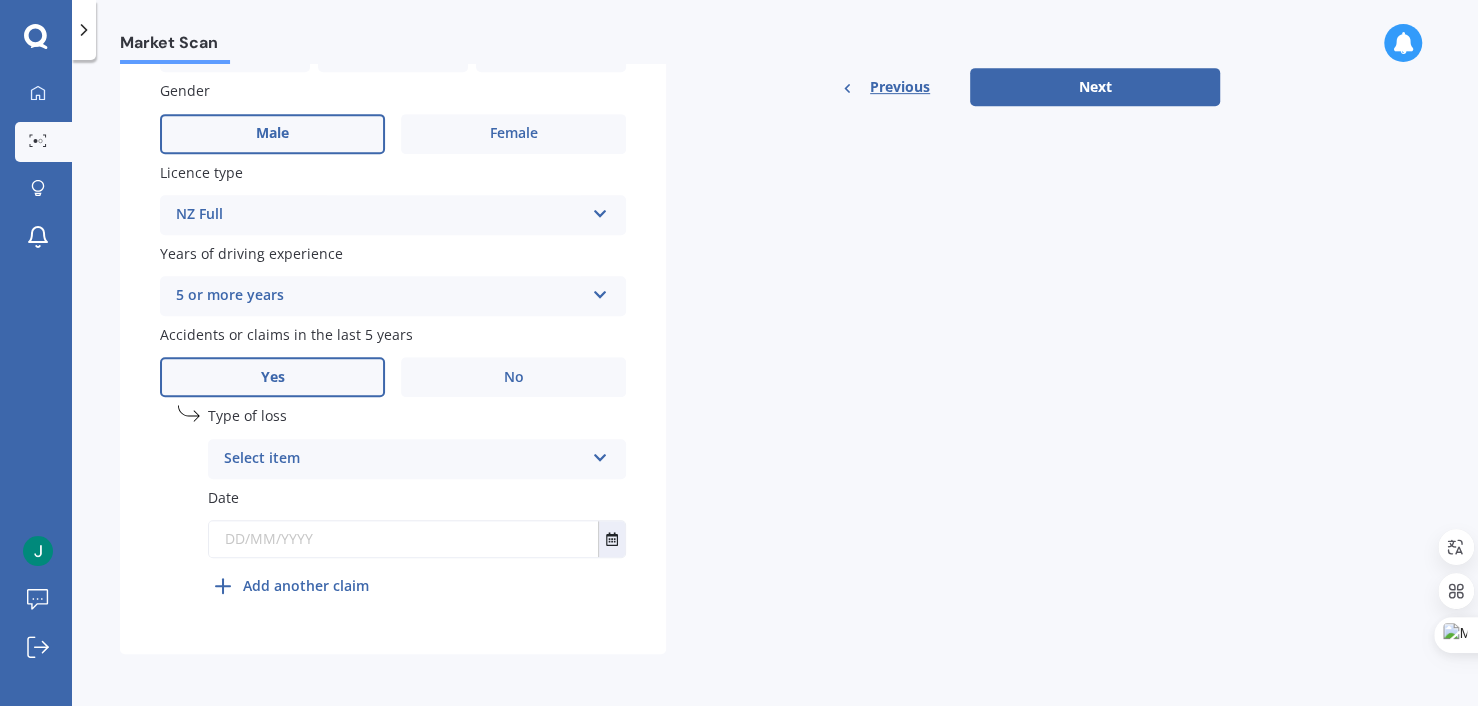 click on "Select item" at bounding box center (404, 459) 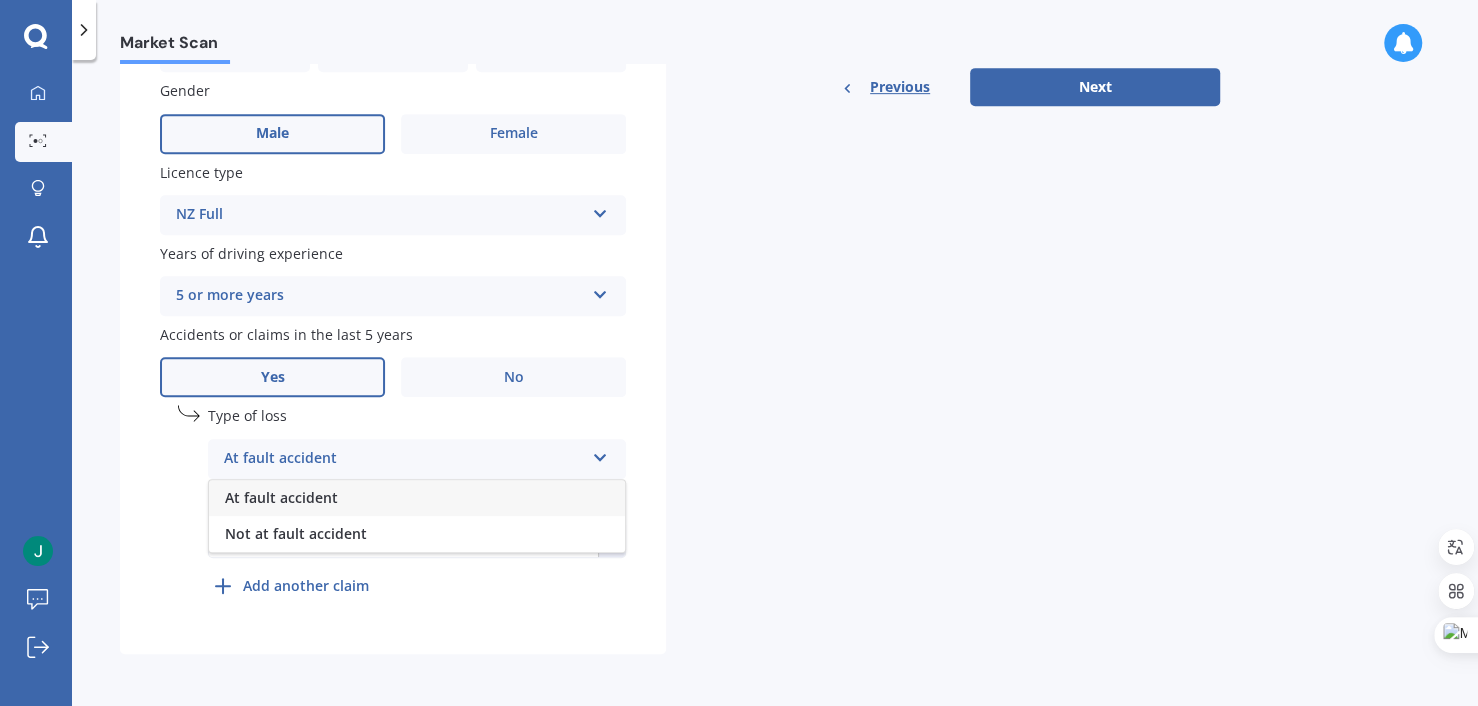click on "At fault accident" at bounding box center (281, 497) 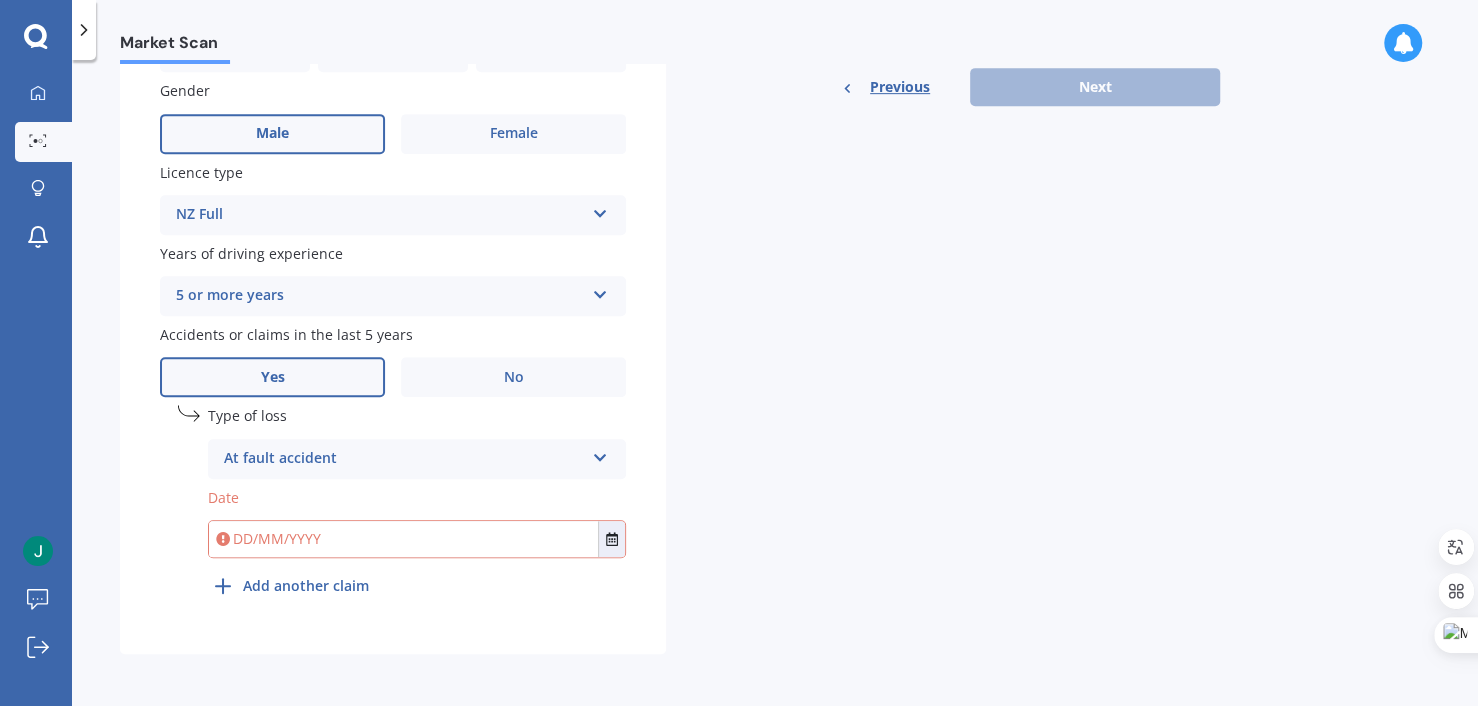 click at bounding box center (403, 539) 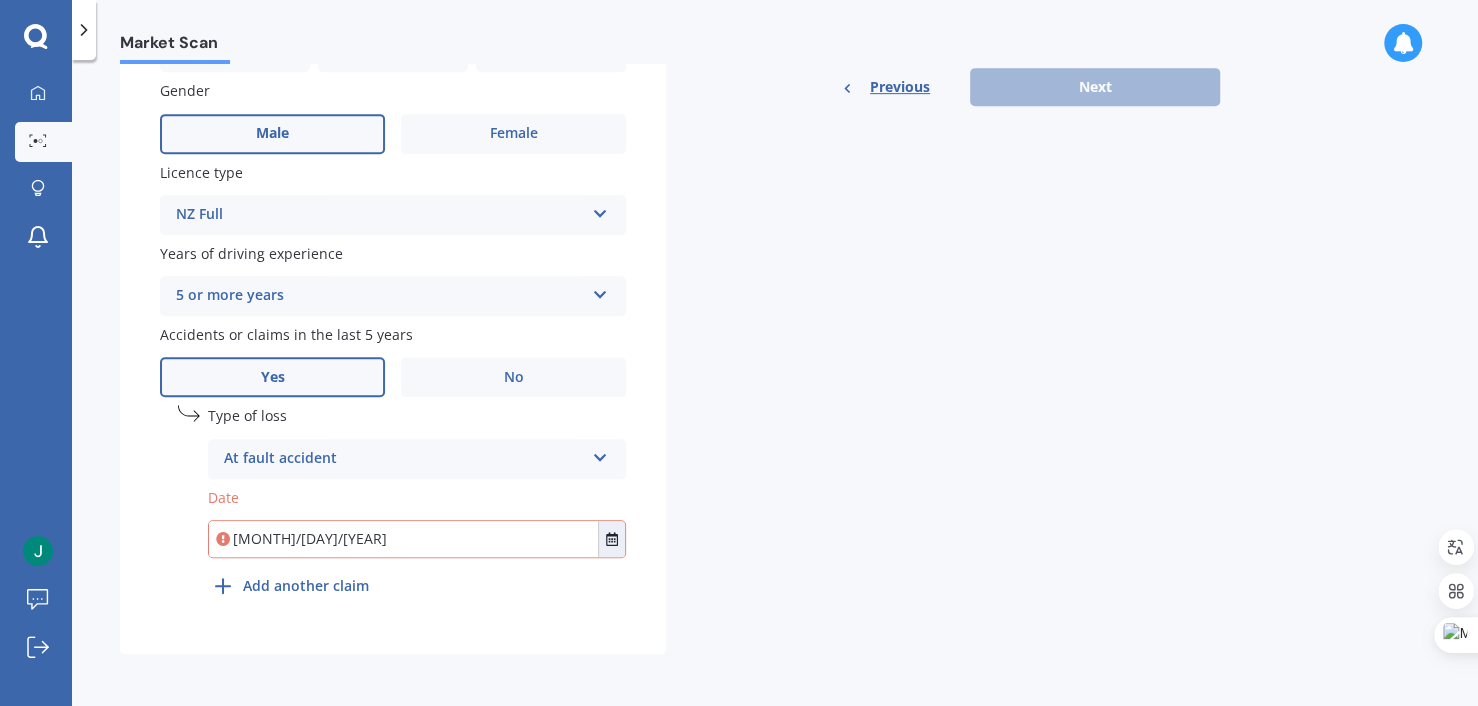 type on "[MONTH]/[DAY]/[YEAR]" 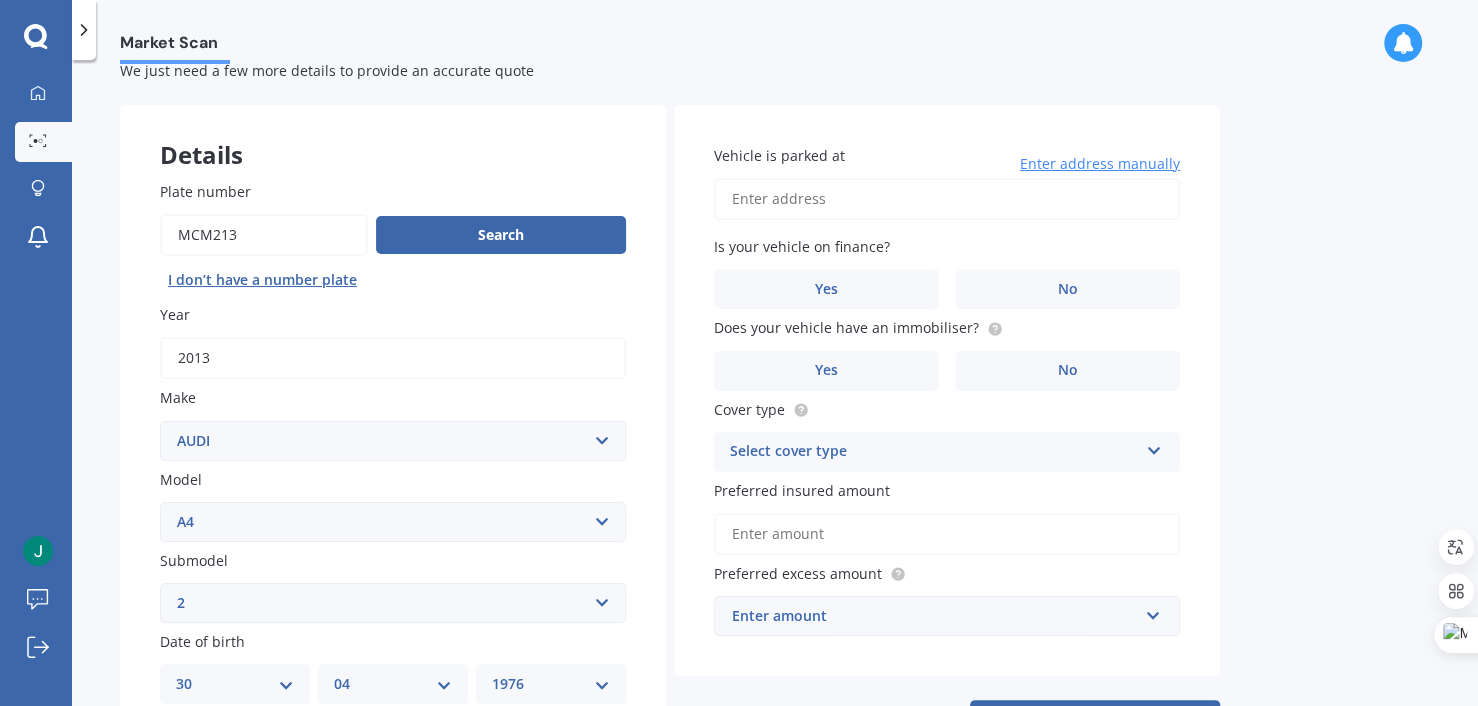 scroll, scrollTop: 56, scrollLeft: 0, axis: vertical 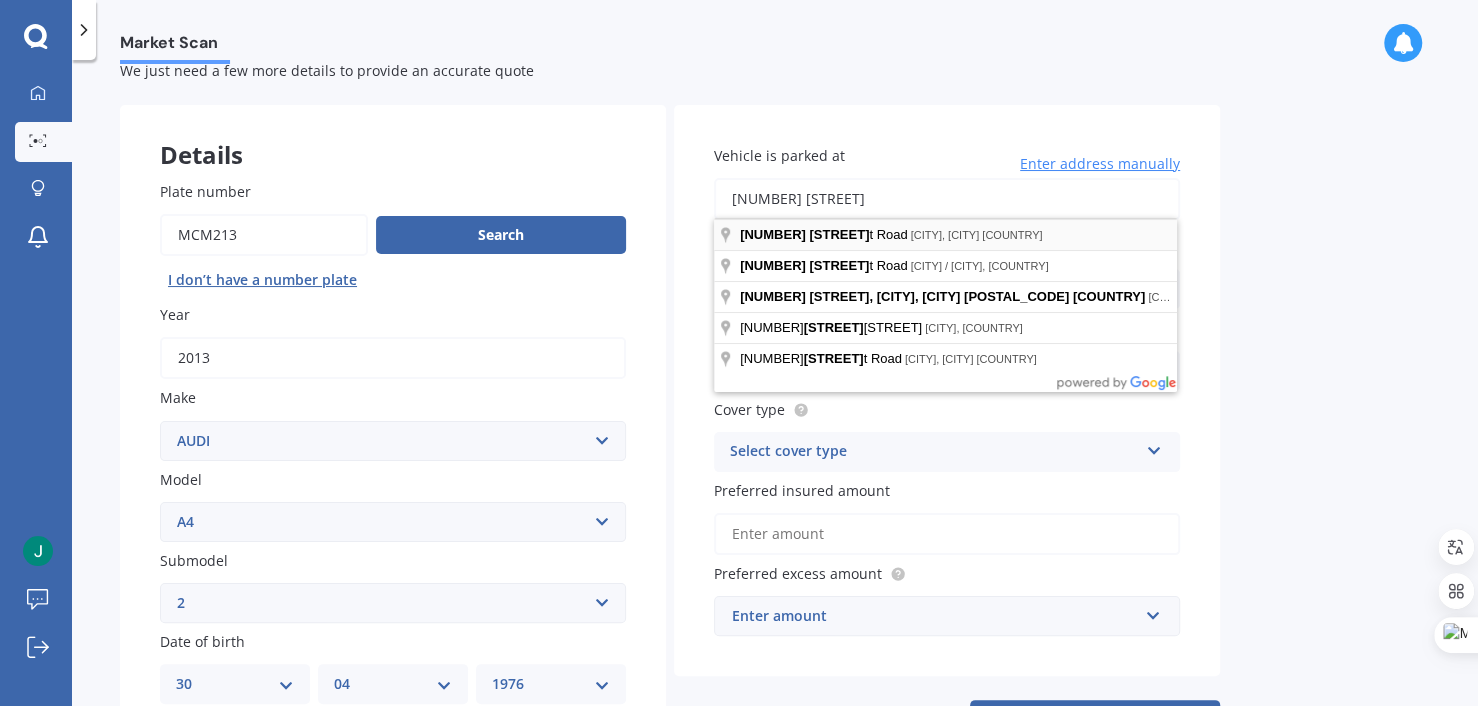 type on "[NUMBER] [STREET]" 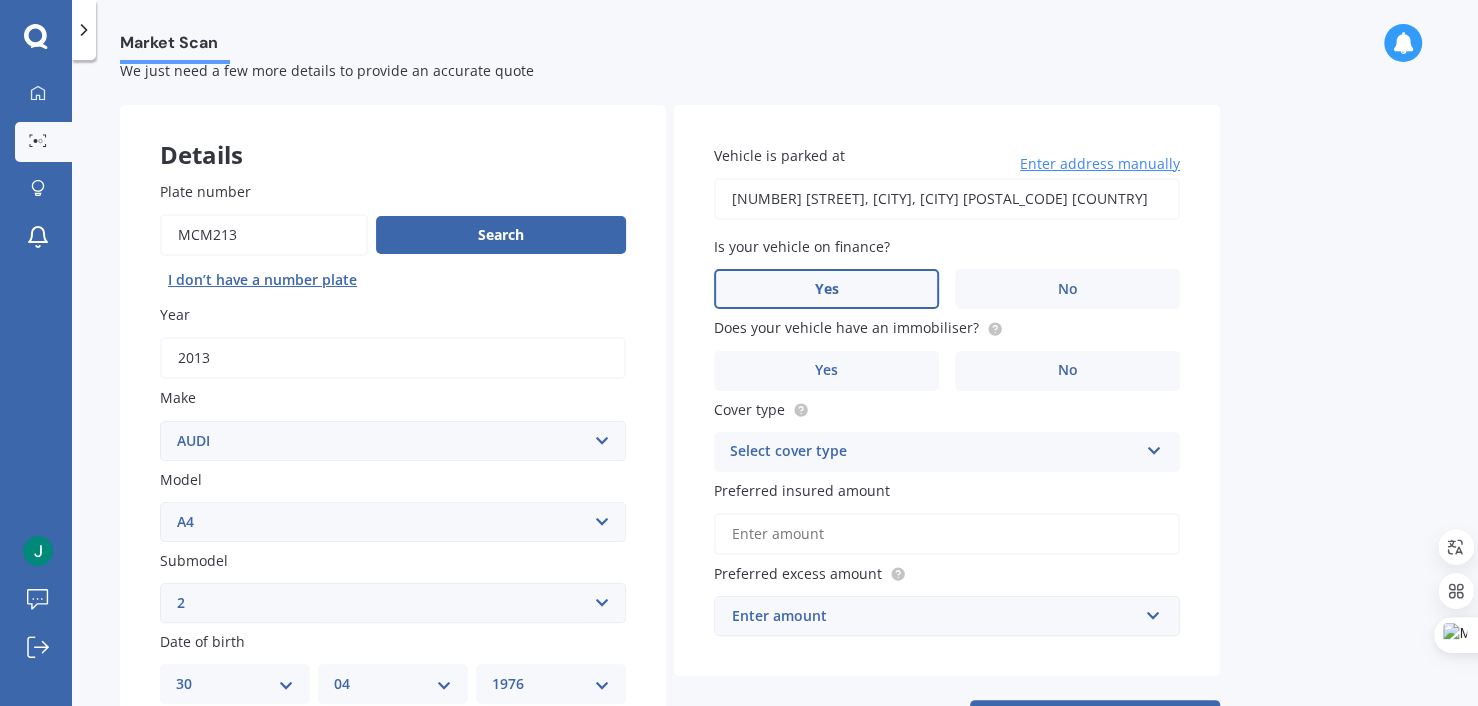 click on "Yes" at bounding box center [272, 766] 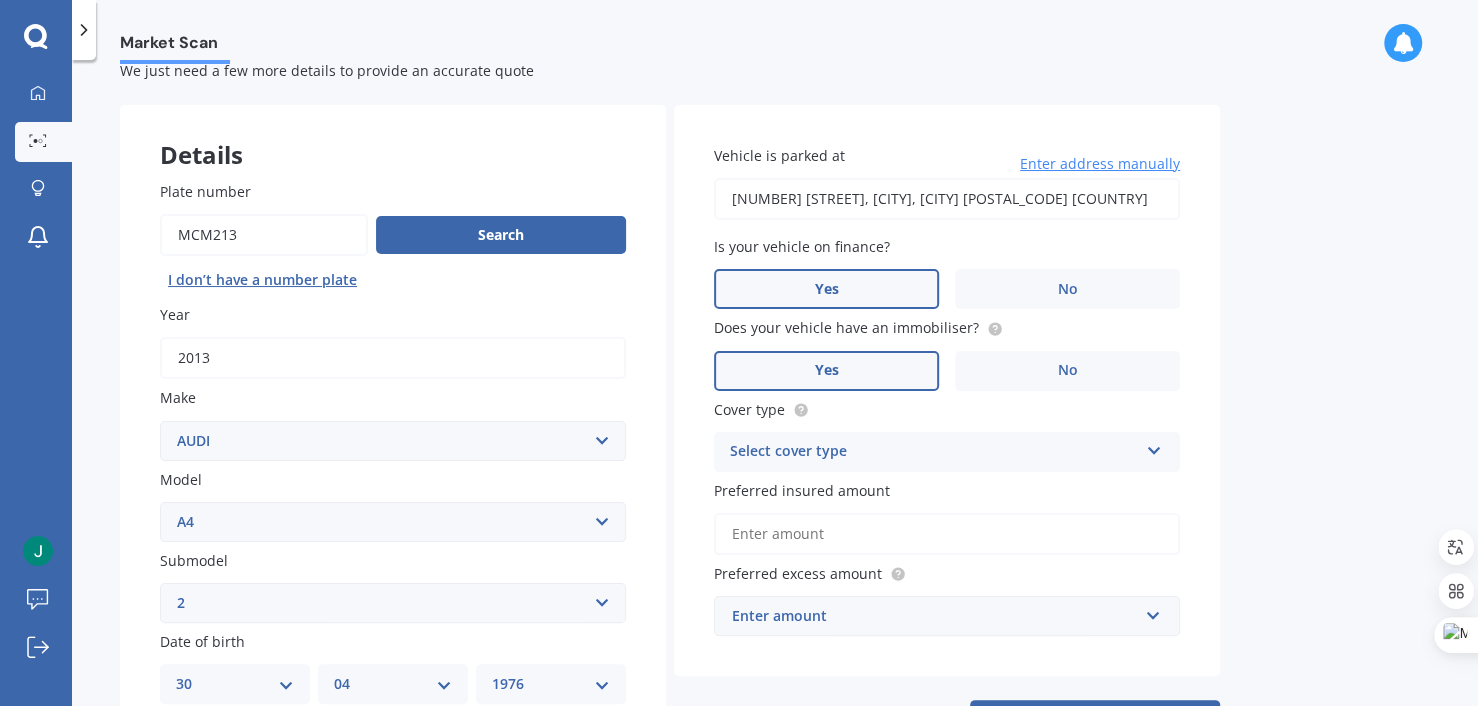 click on "Yes" at bounding box center (272, 766) 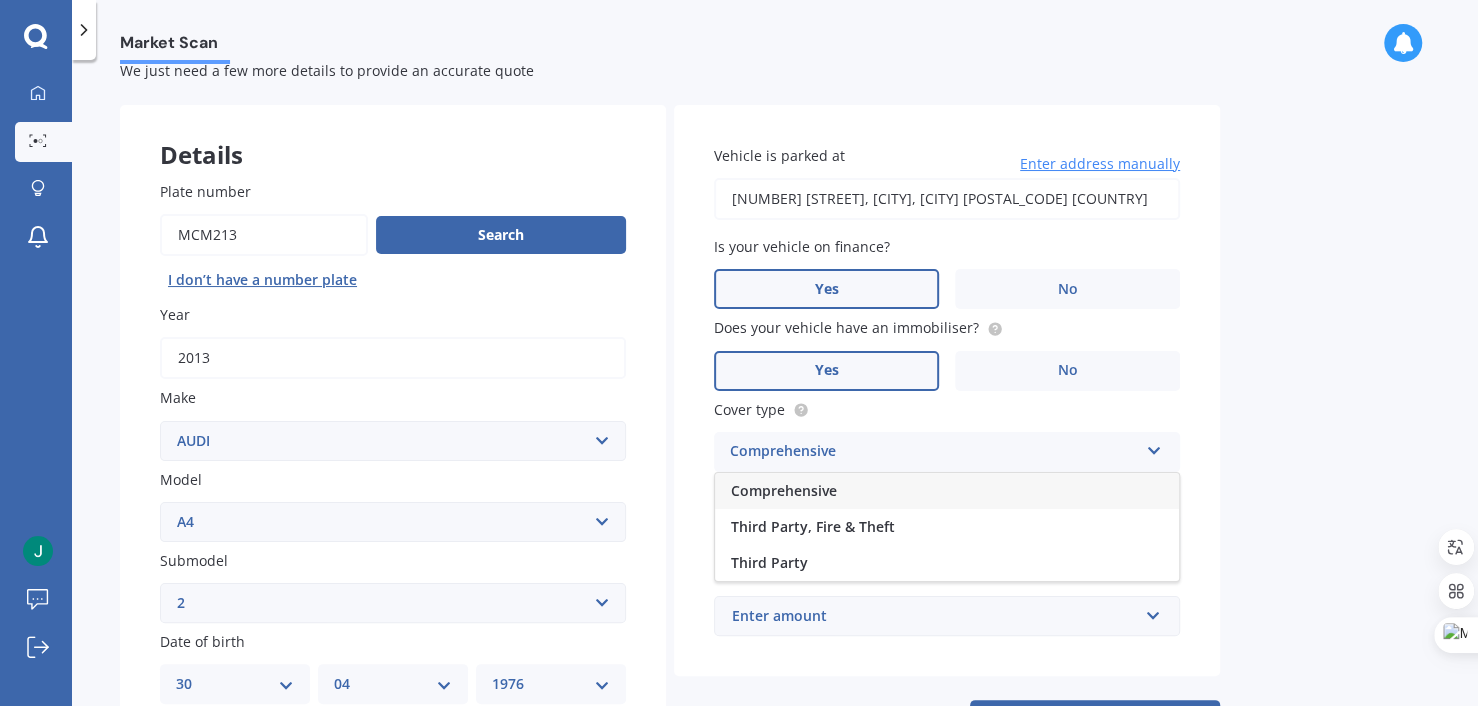 click on "Comprehensive" at bounding box center [947, 491] 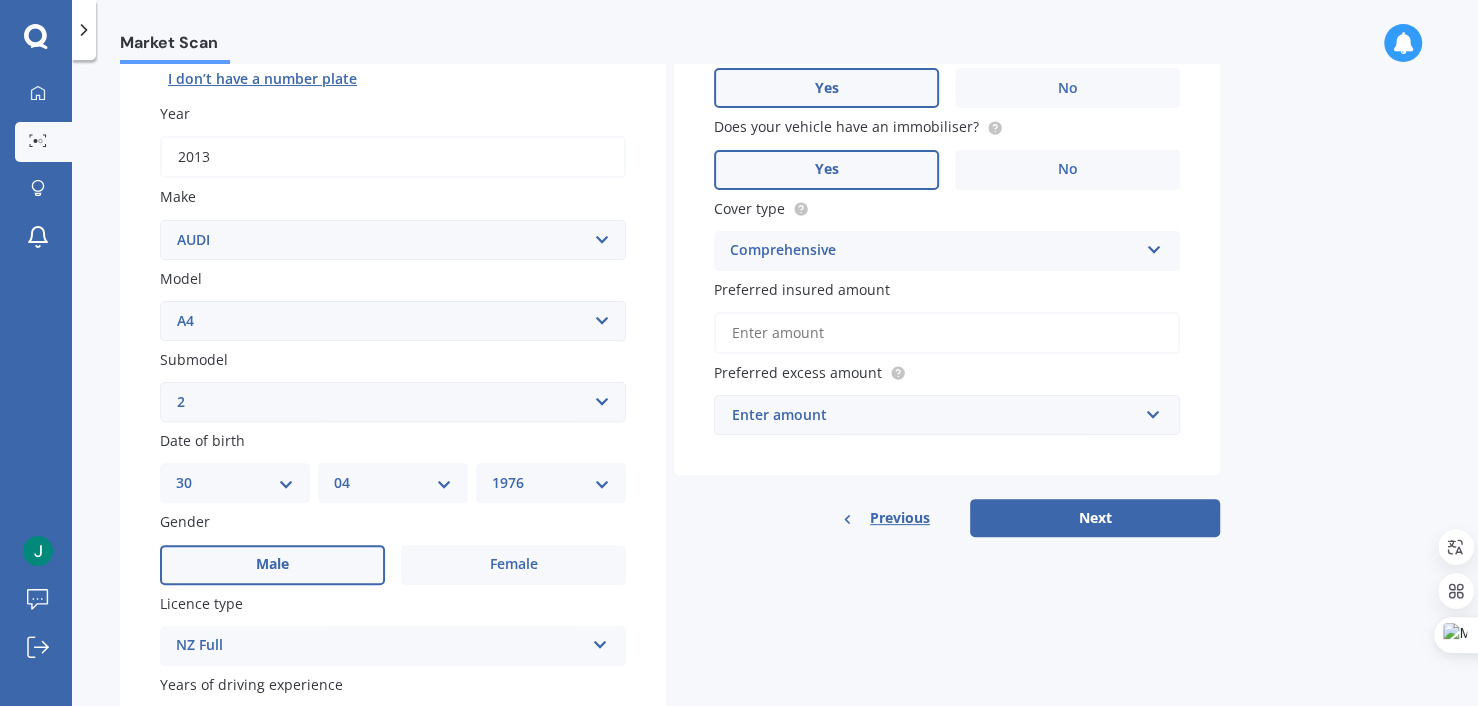 scroll, scrollTop: 269, scrollLeft: 0, axis: vertical 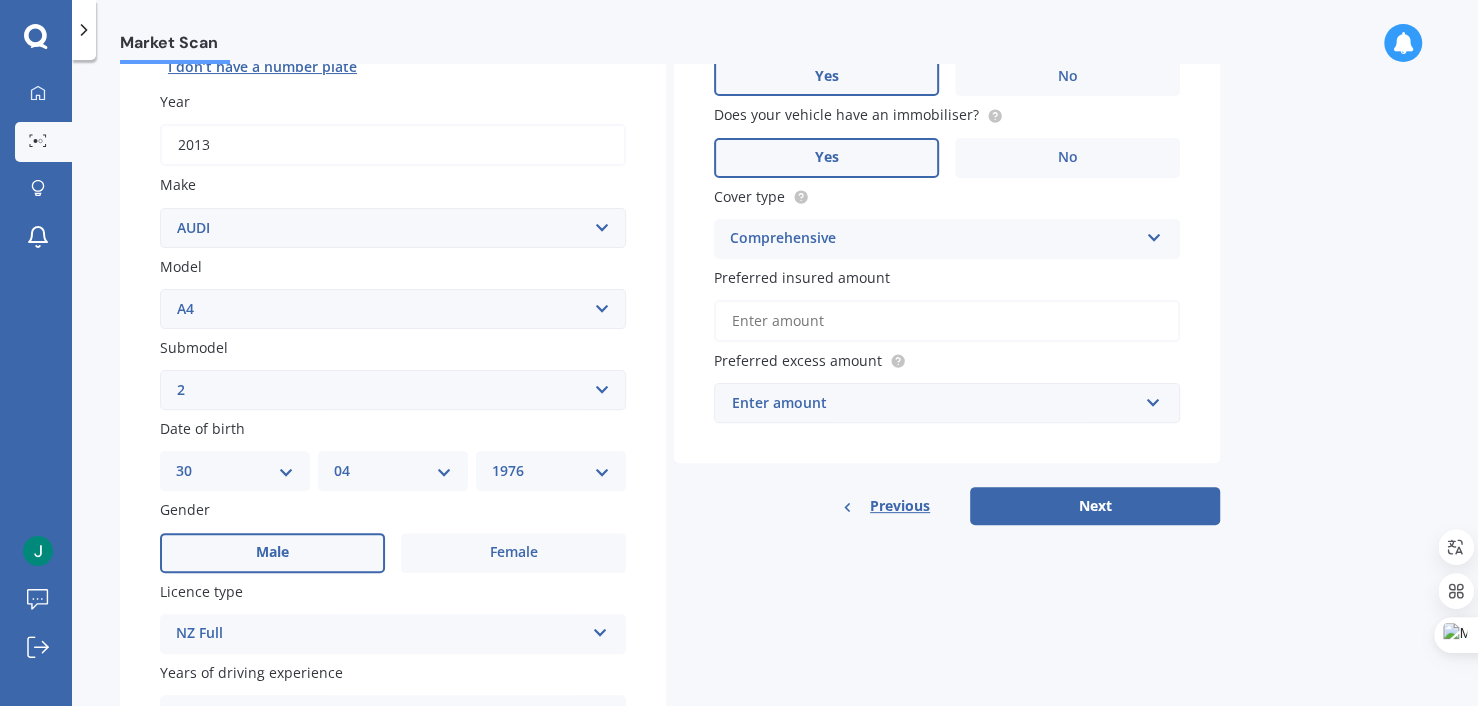 click on "Preferred insured amount" at bounding box center [947, 321] 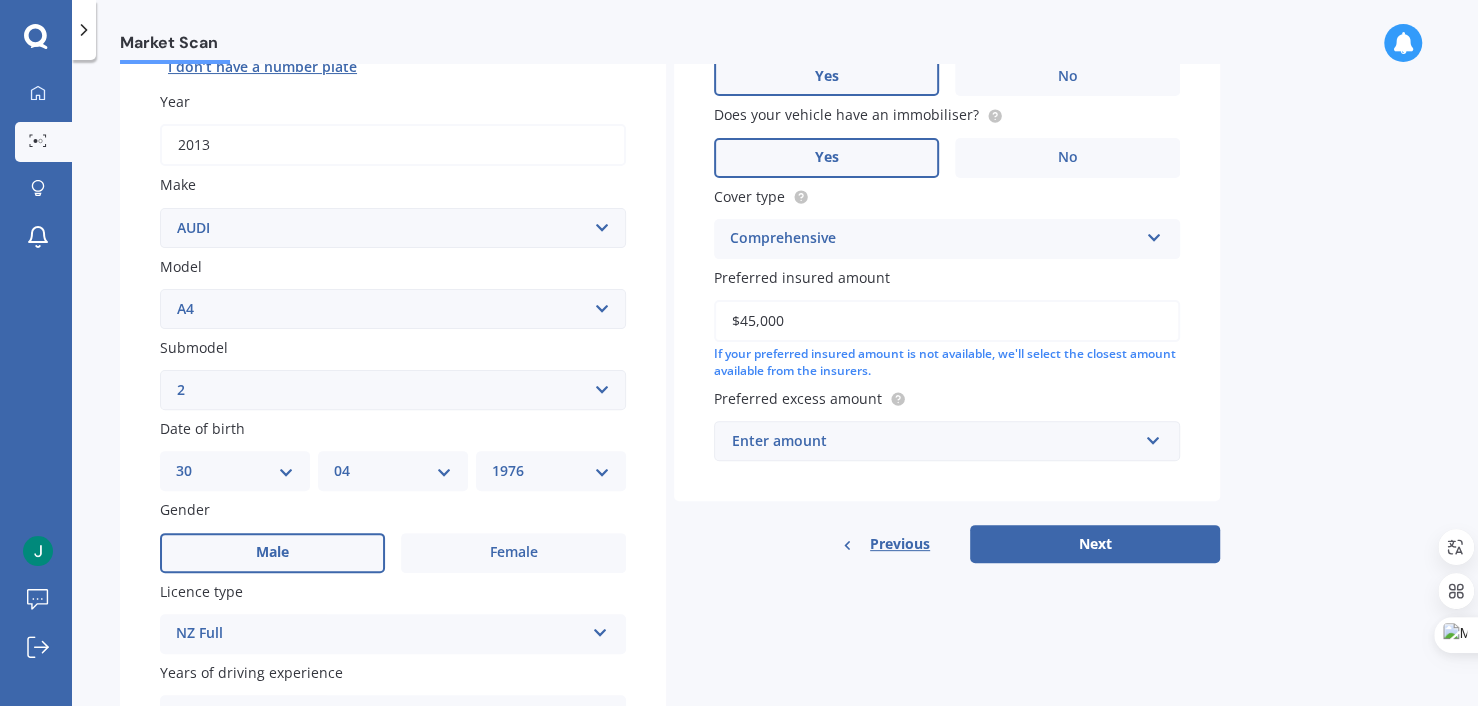 type on "$45,000" 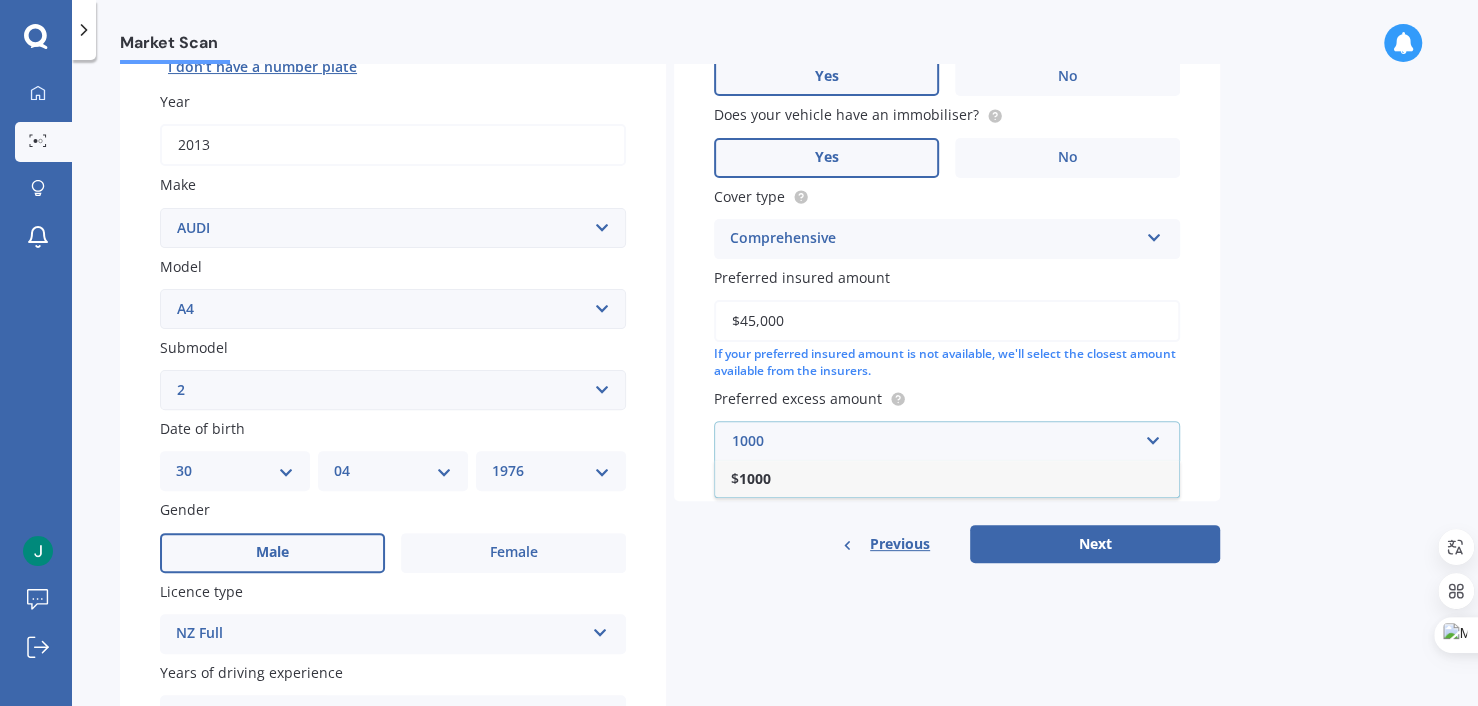 type on "1000" 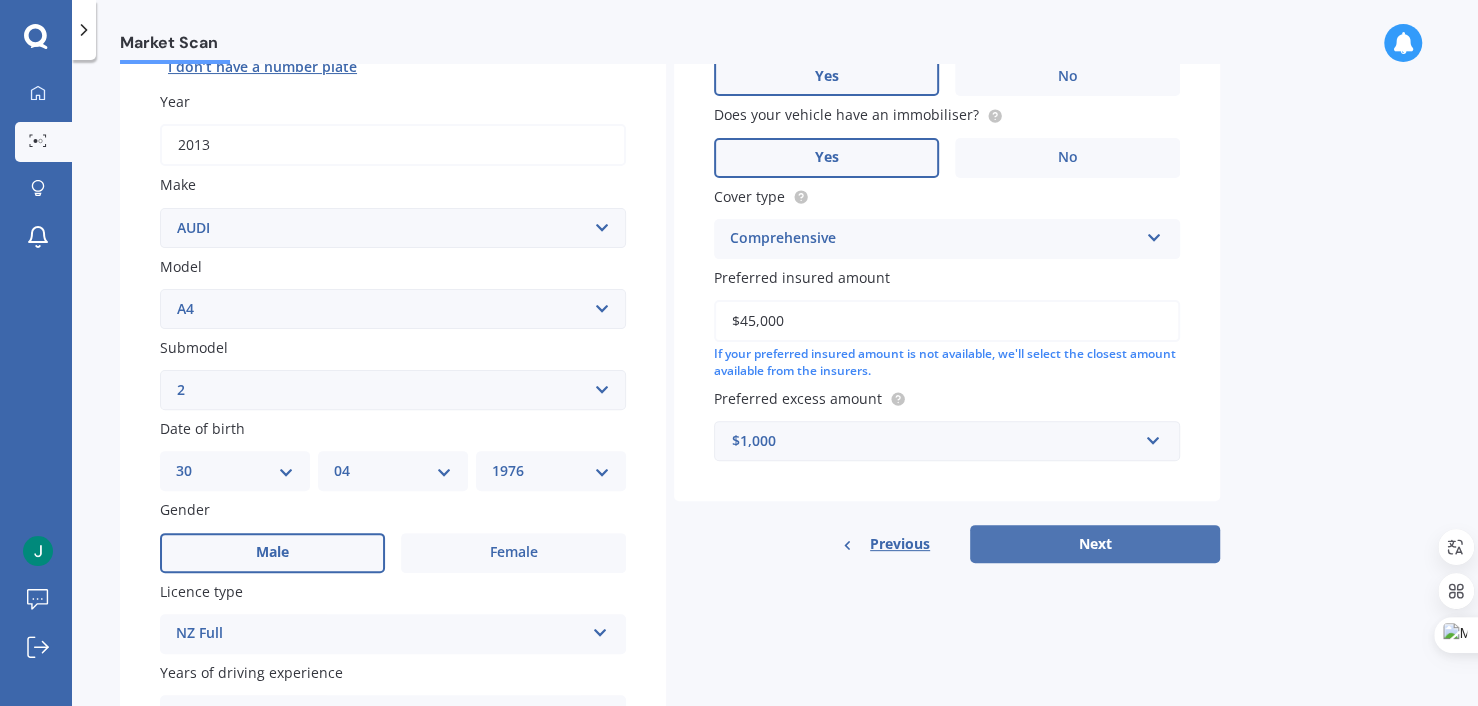 click on "Next" at bounding box center (1095, 544) 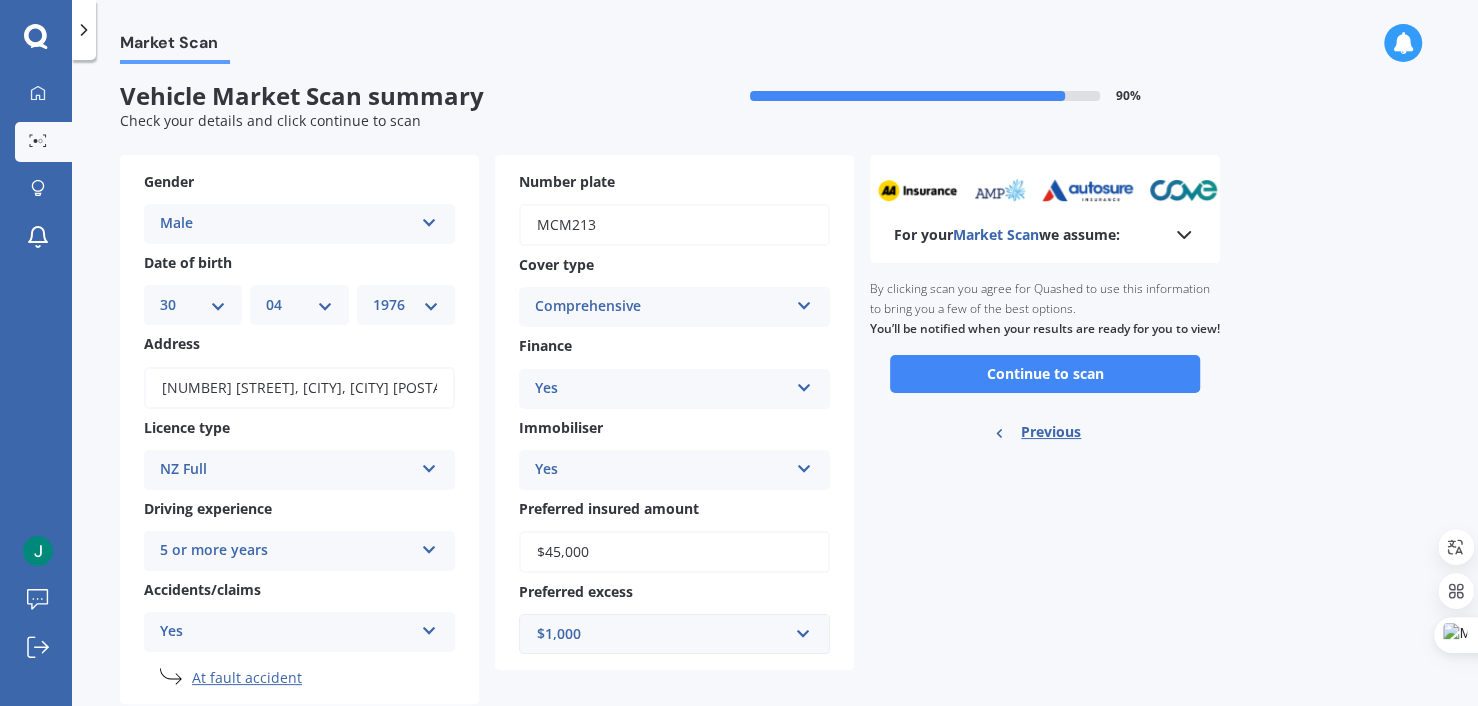 scroll, scrollTop: 57, scrollLeft: 0, axis: vertical 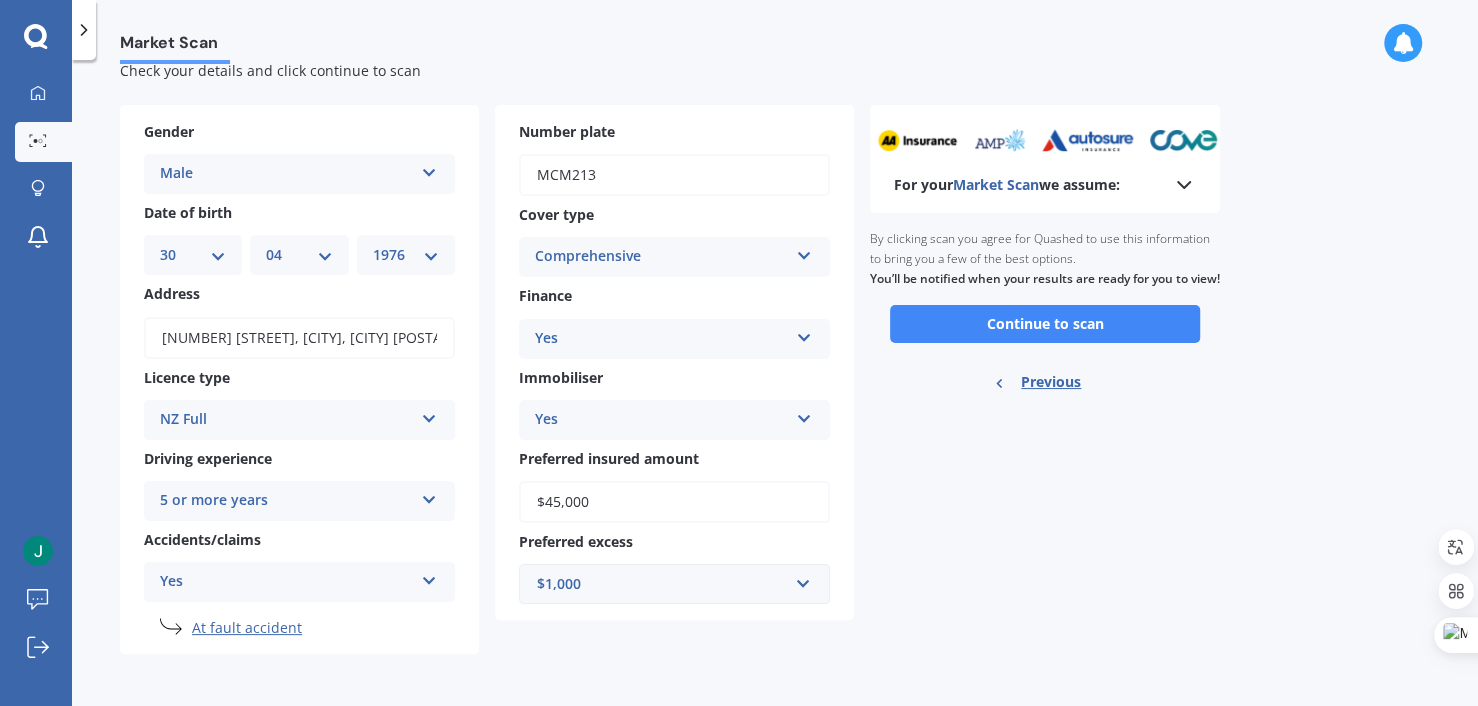 click on "Yes" at bounding box center (286, 174) 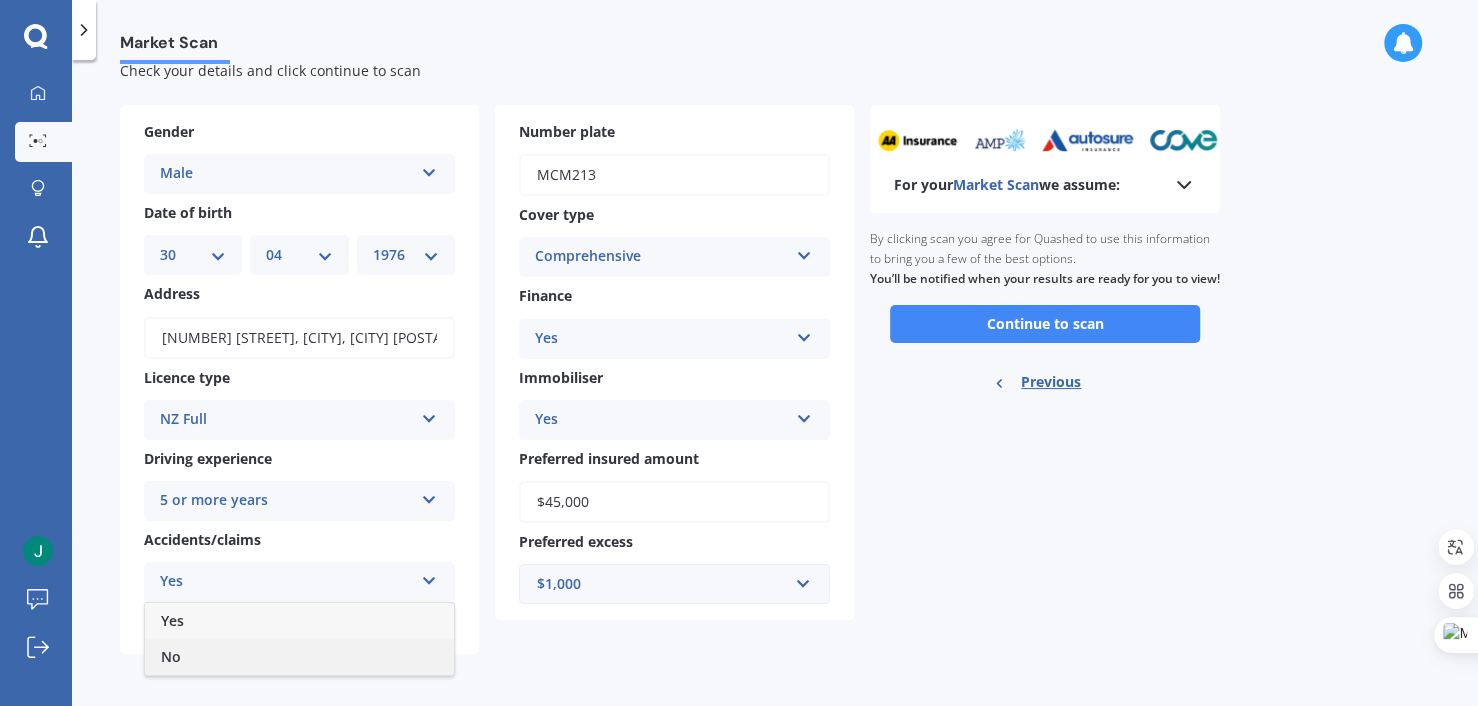 click on "No" at bounding box center (299, 657) 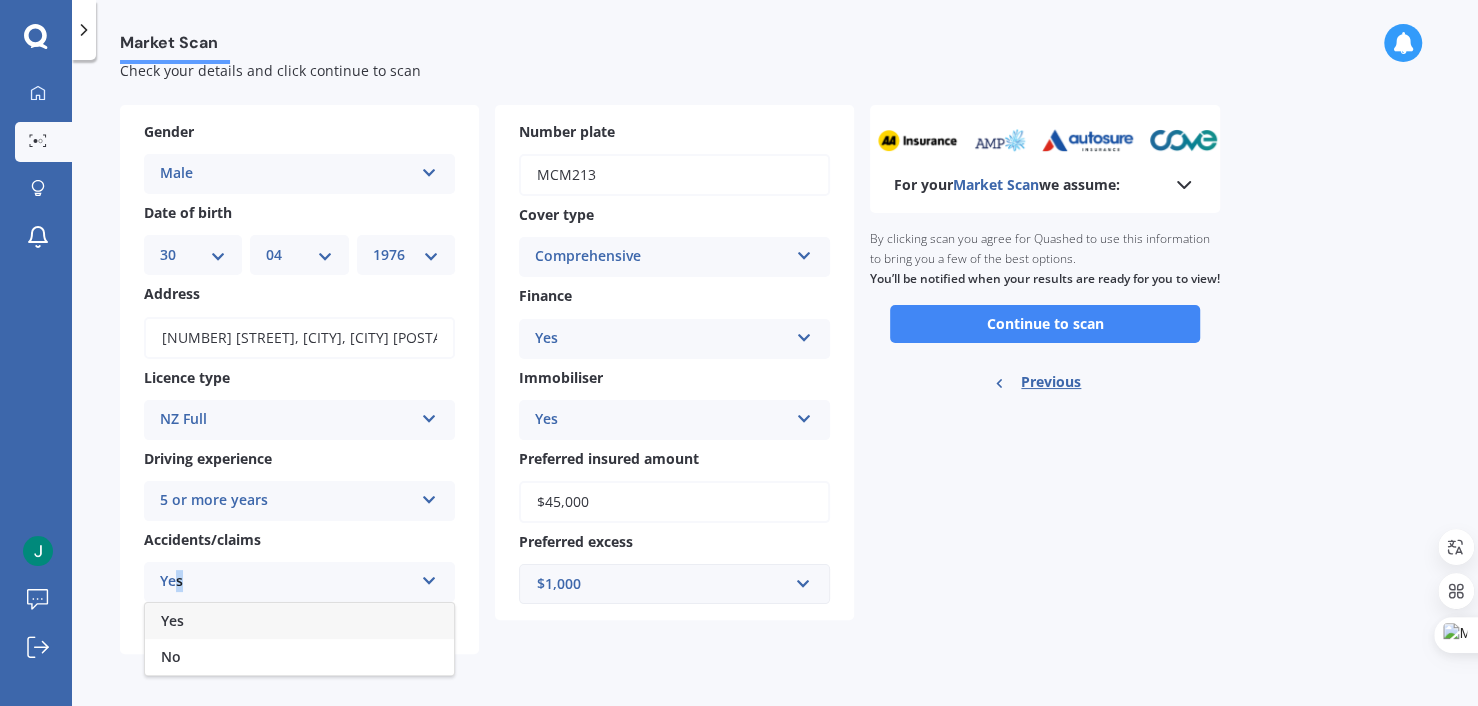 scroll, scrollTop: 22, scrollLeft: 0, axis: vertical 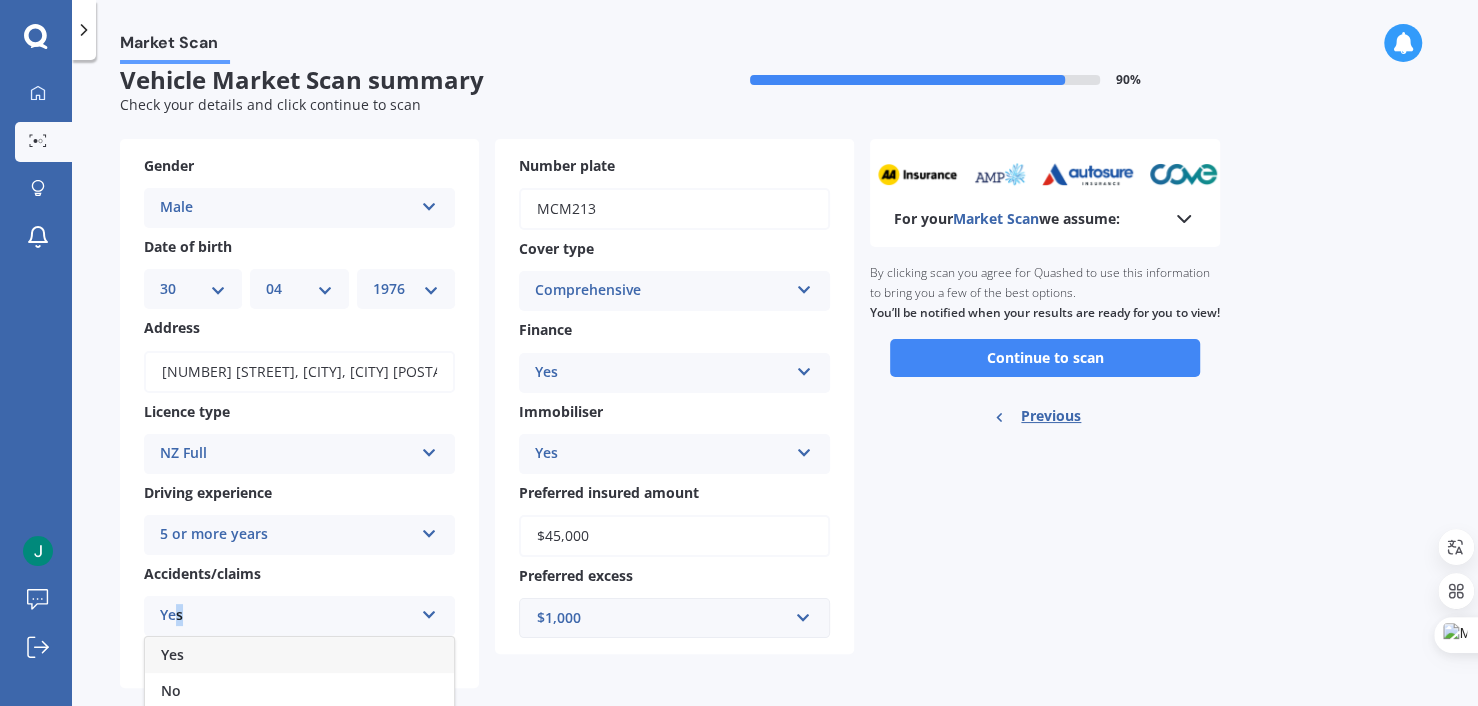 click on "Gender Male Male Female Date of birth DD 01 02 03 04 05 06 07 08 09 10 11 12 13 14 15 16 17 18 19 20 21 22 23 24 25 26 27 28 29 30 31 MM 01 02 03 04 05 06 07 08 09 10 11 12 YYYY 2025 2024 2023 2022 2021 2020 2019 2018 2017 2016 2015 2014 2013 2012 2011 2010 2009 2008 2007 2006 2005 2004 2003 2002 2001 2000 1999 1998 1997 1996 1995 1994 1993 1992 1991 1990 1989 1988 1987 1986 1985 1984 1983 1982 1981 1980 1979 1978 1977 1976 1975 1974 1973 1972 1971 1970 1969 1968 1967 1966 1965 1964 1963 1962 1961 1960 1959 1958 1957 1956 1955 1954 1953 1952 1951 1950 1949 1948 1947 1946 1945 1944 1943 1942 1941 1940 1939 1938 1937 1936 1935 1934 1933 1932 1931 1930 1929 1928 1927 1926 Address [NUMBER] [STREET], [CITY], [CITY] [POSTAL_CODE] [COUNTRY] Licence type NZ Full NZ Full NZ Restricted NZ Learners Australia United Kingdom Ireland South Africa International / Other overseas licence Driving experience 5 or more years 1 year 2 years 3 years 4 years 5 or more years Accidents/claims Yes Yes No At fault accident" at bounding box center [299, 414] 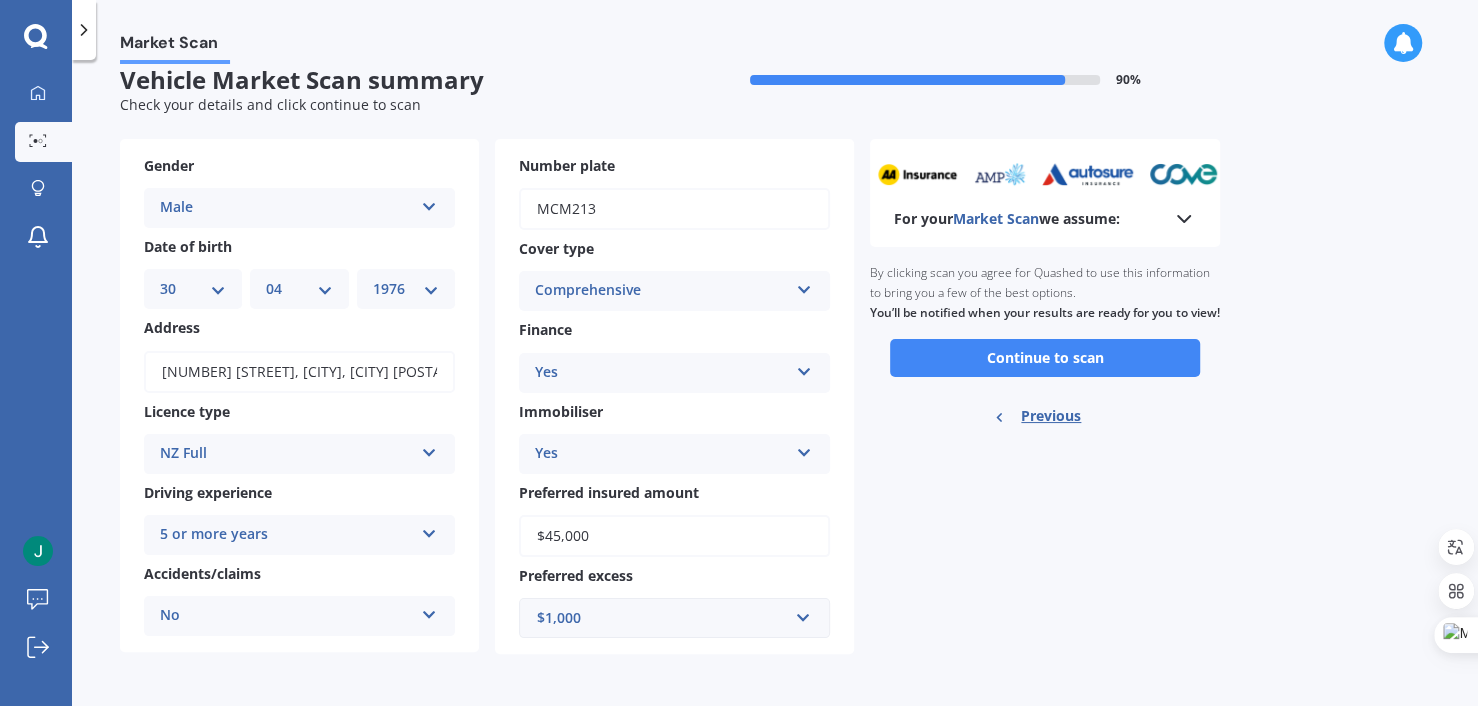 click on "$45,000" at bounding box center [674, 536] 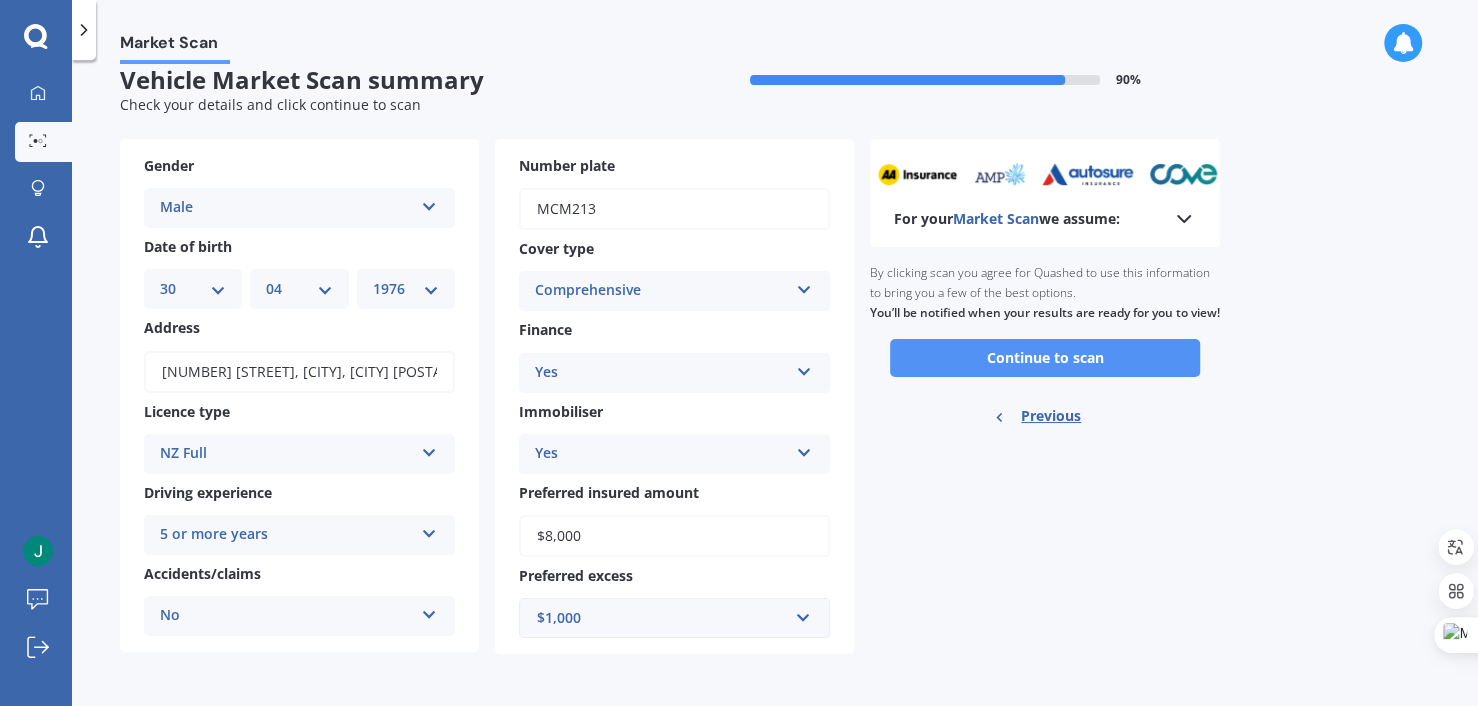 type on "$8,000" 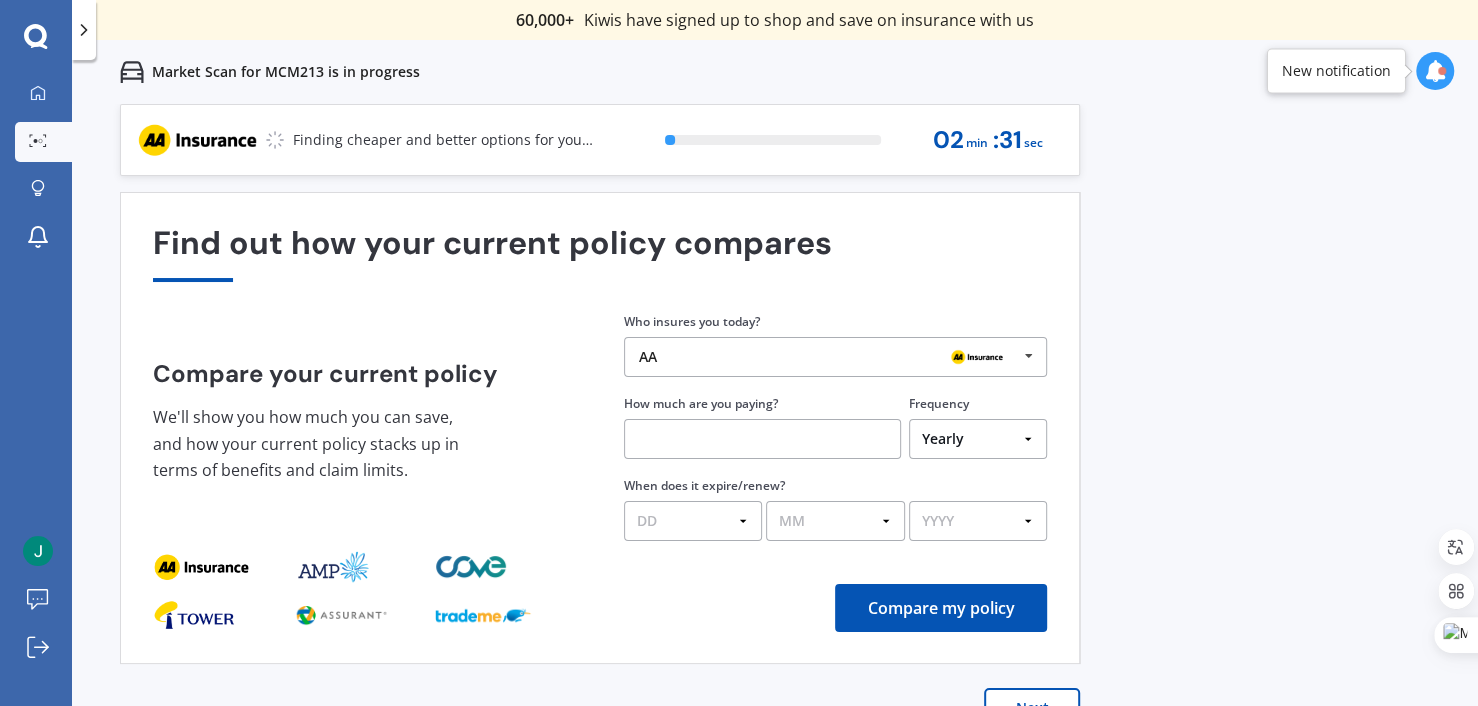 scroll, scrollTop: 17, scrollLeft: 0, axis: vertical 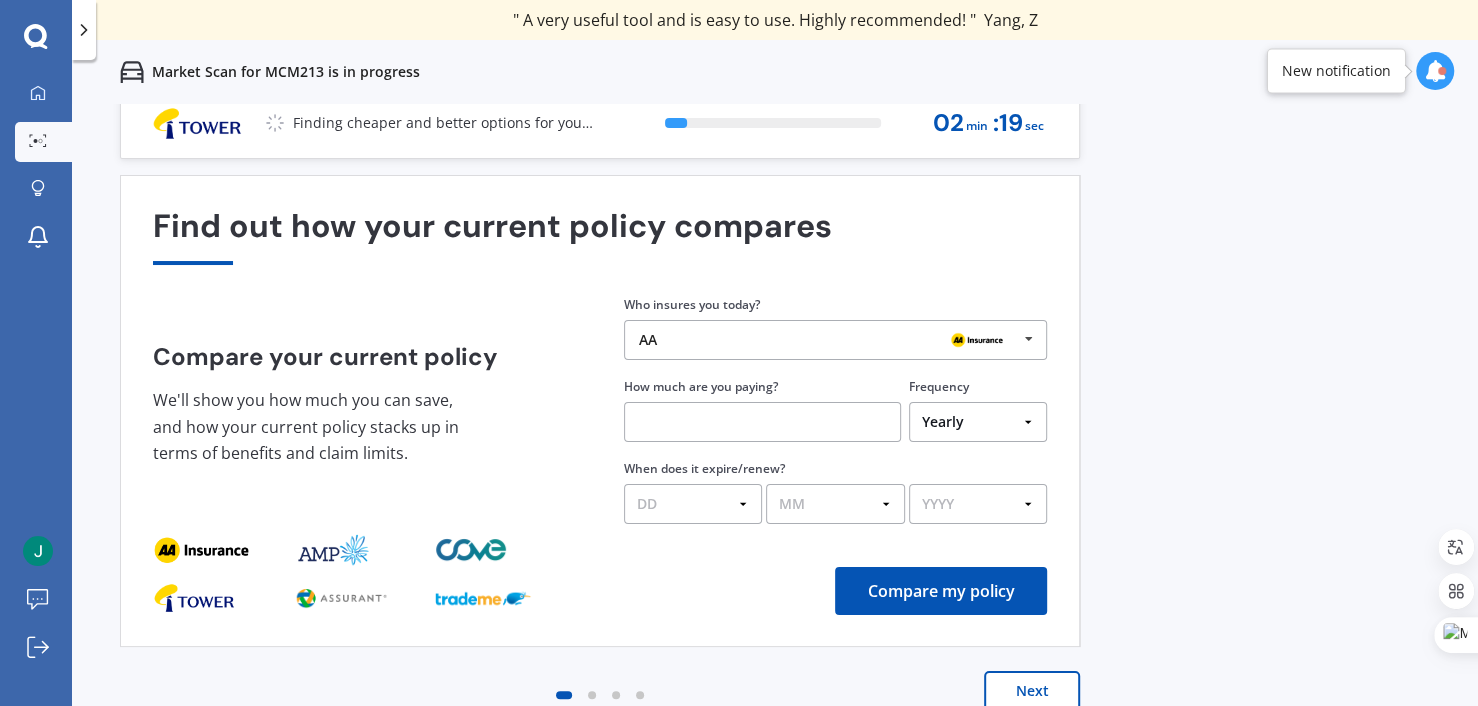 click on "AA AA Tower AMI State AMP ANZ ASB BNZ Trade Me Insurance Westpac Other" at bounding box center (835, 340) 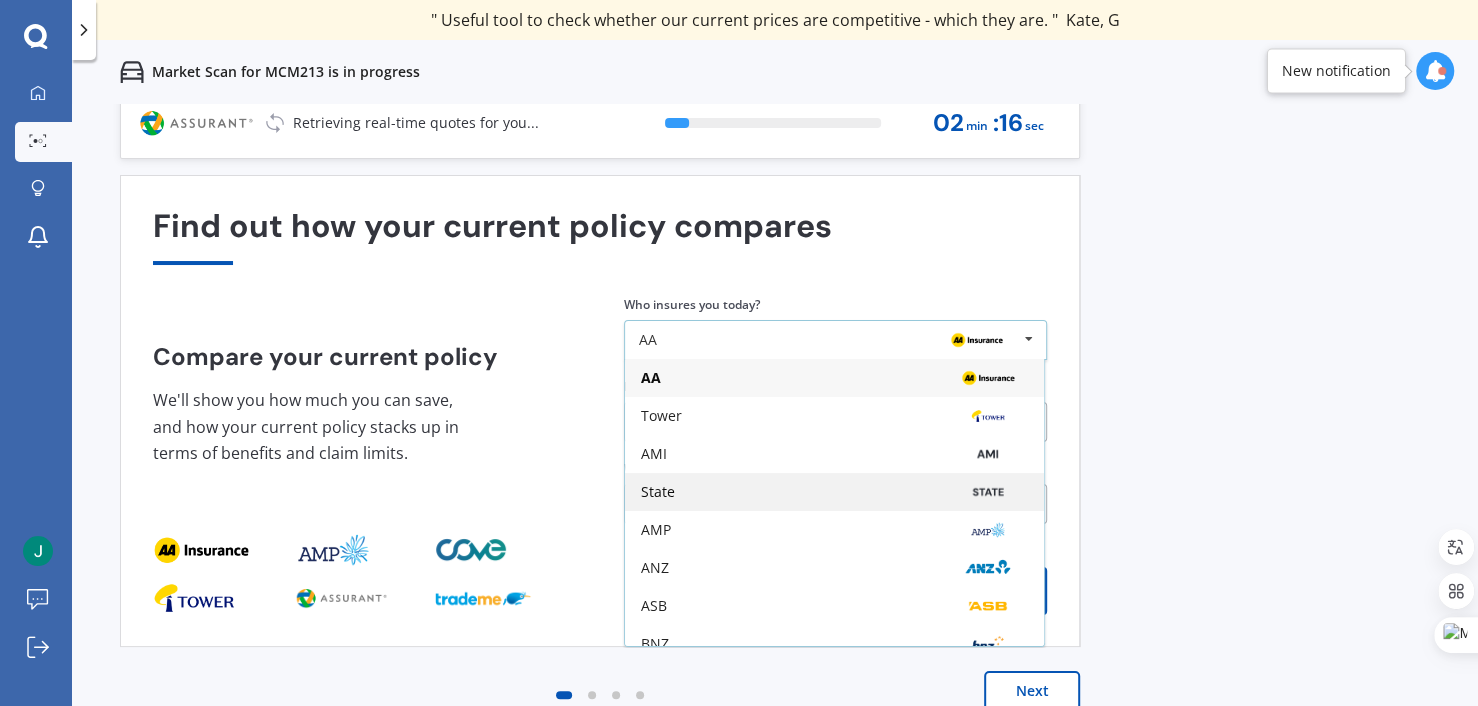 click on "State" at bounding box center [834, 378] 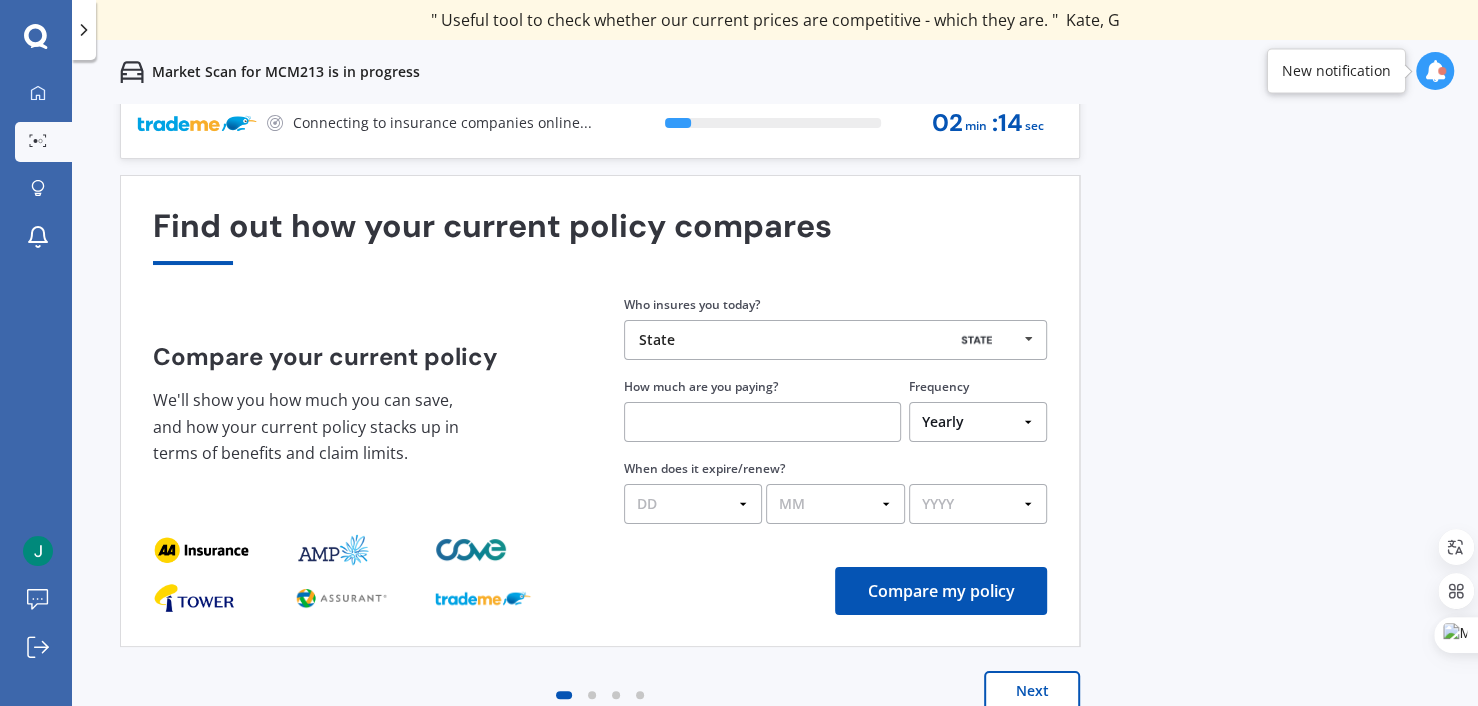 click at bounding box center (762, 422) 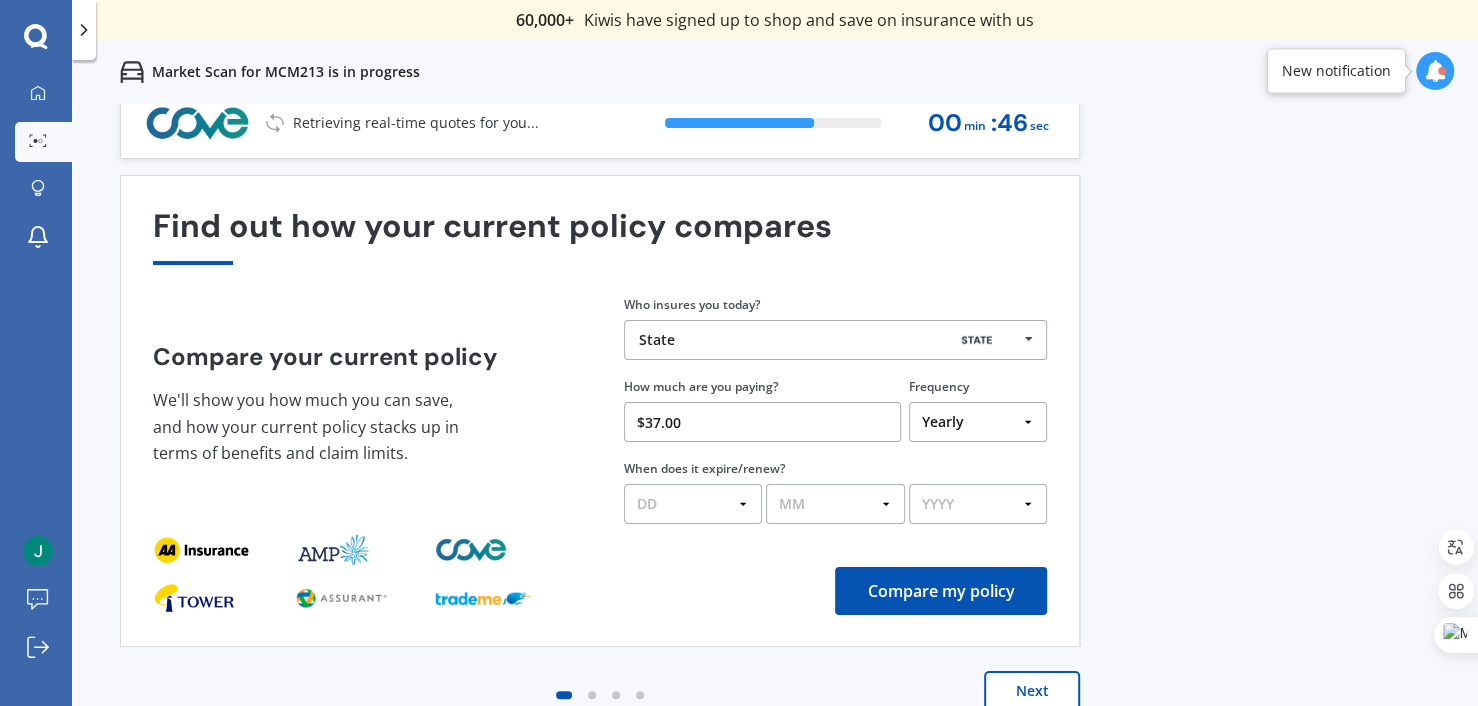 type on "$37.00" 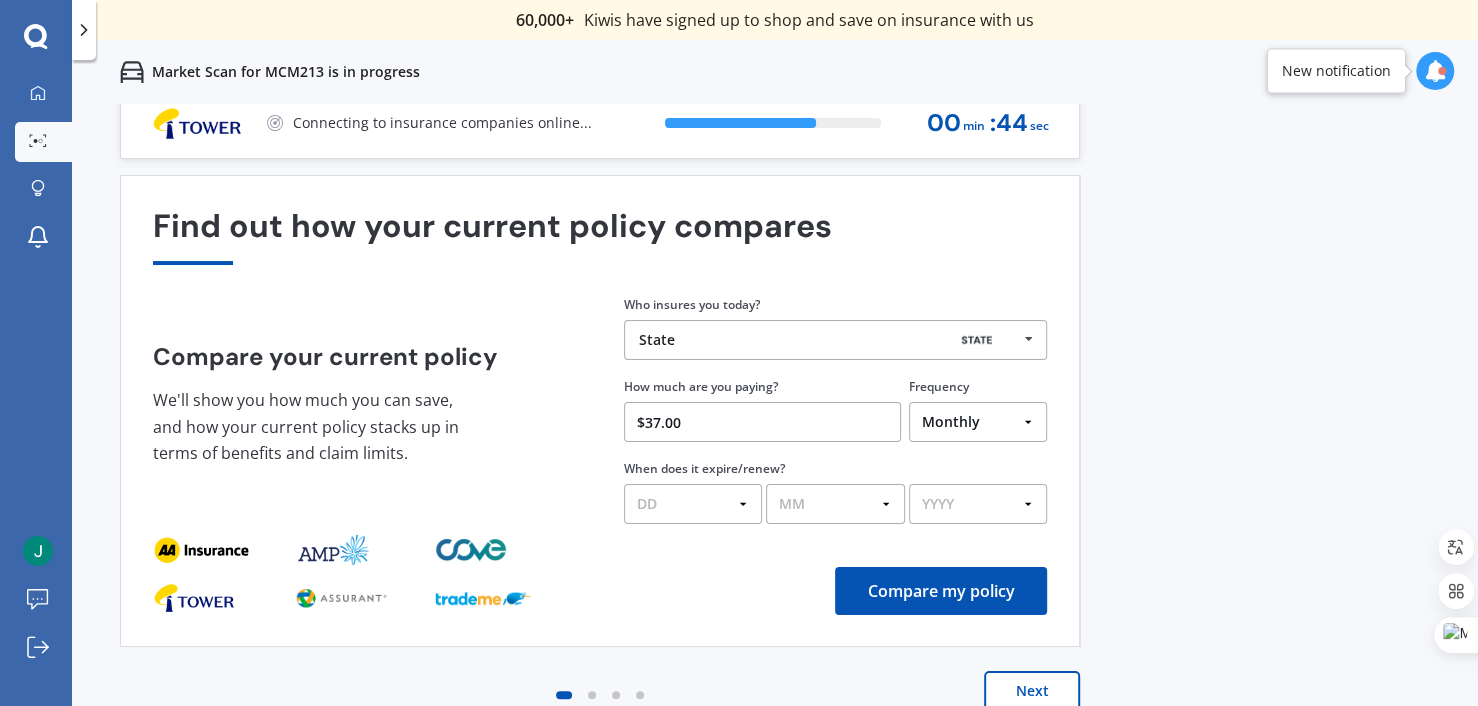 select on "Fortnightly" 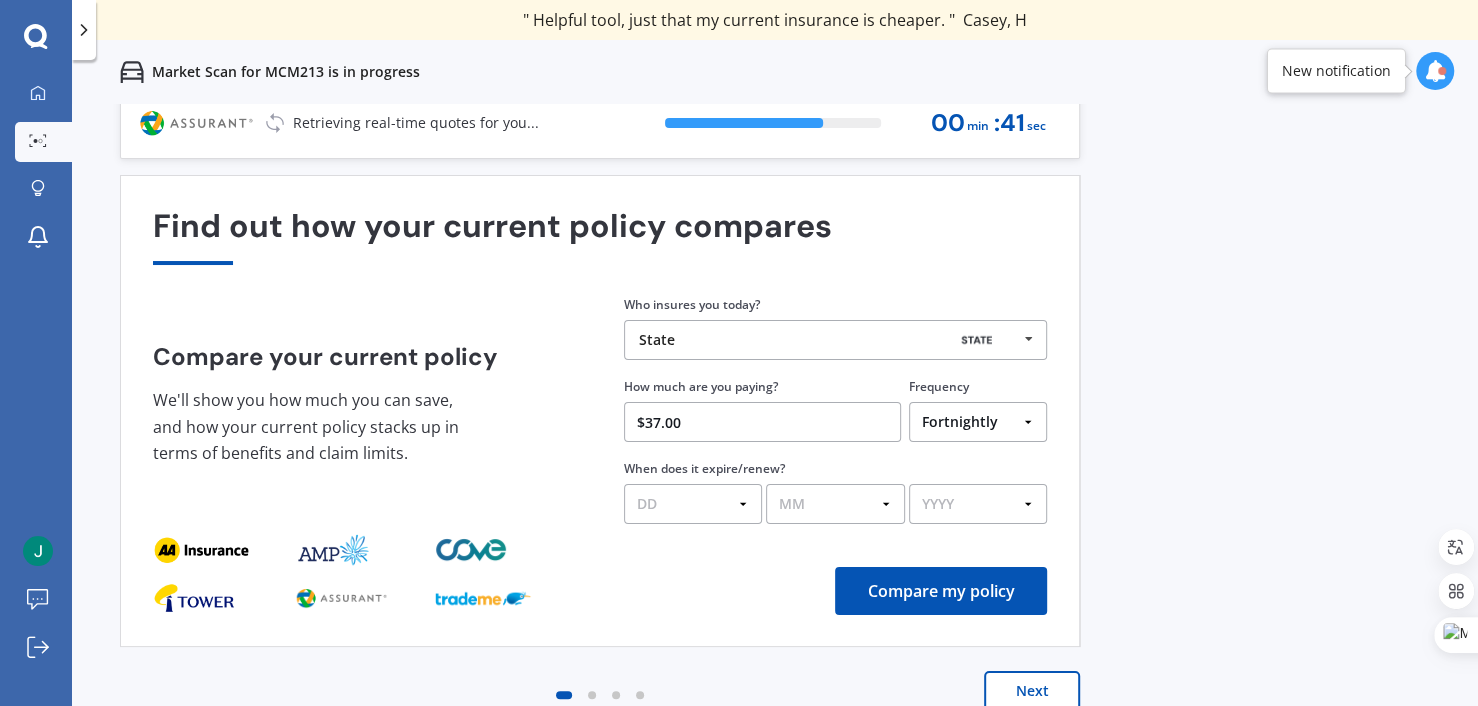 select on "01" 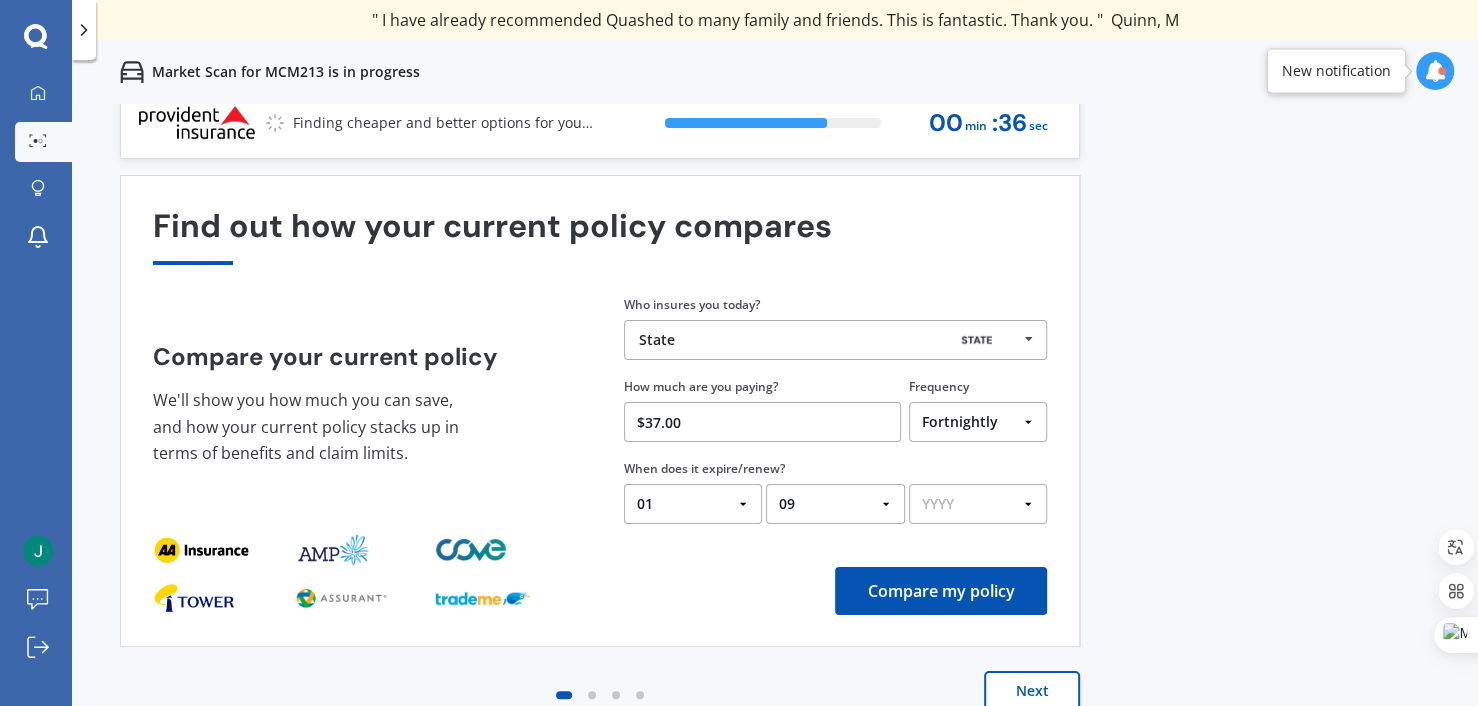 select on "10" 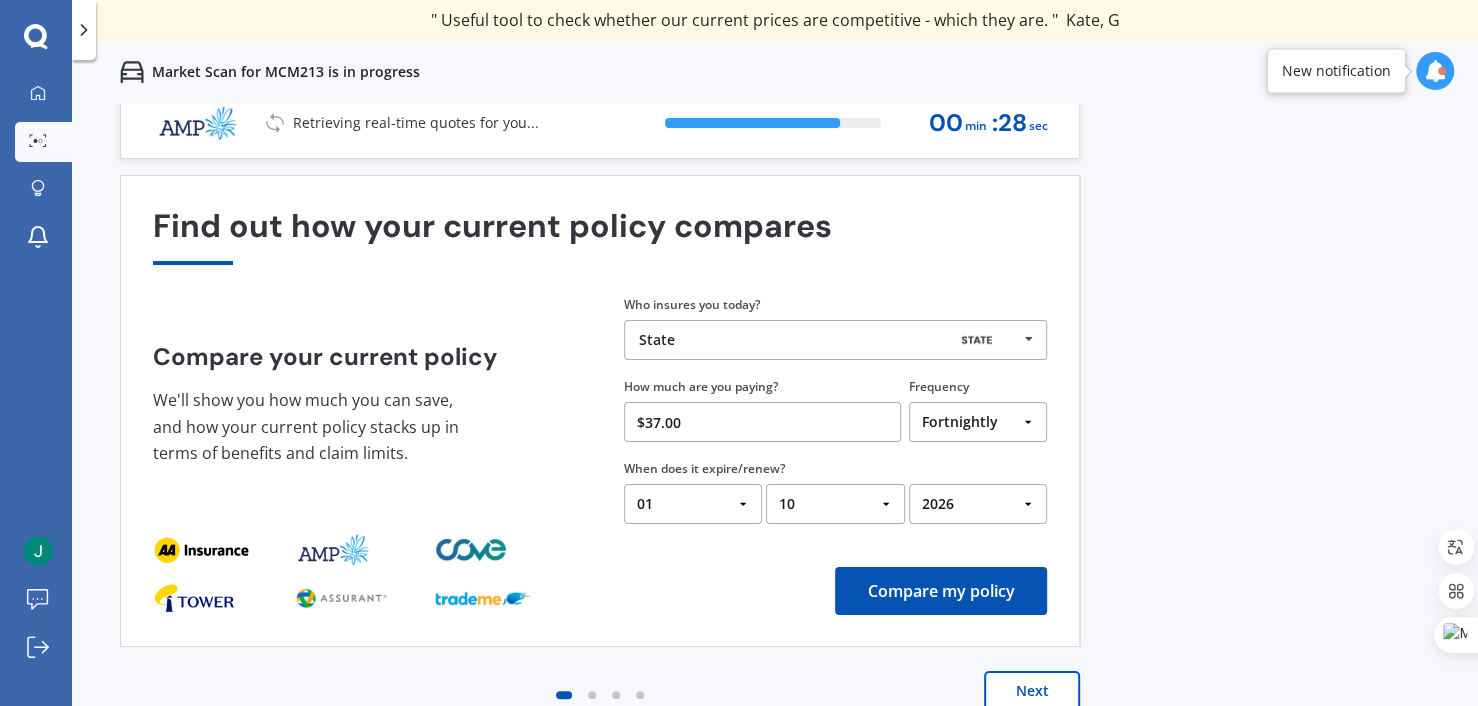 click on "YYYY 2026 2025 2024" at bounding box center (978, 504) 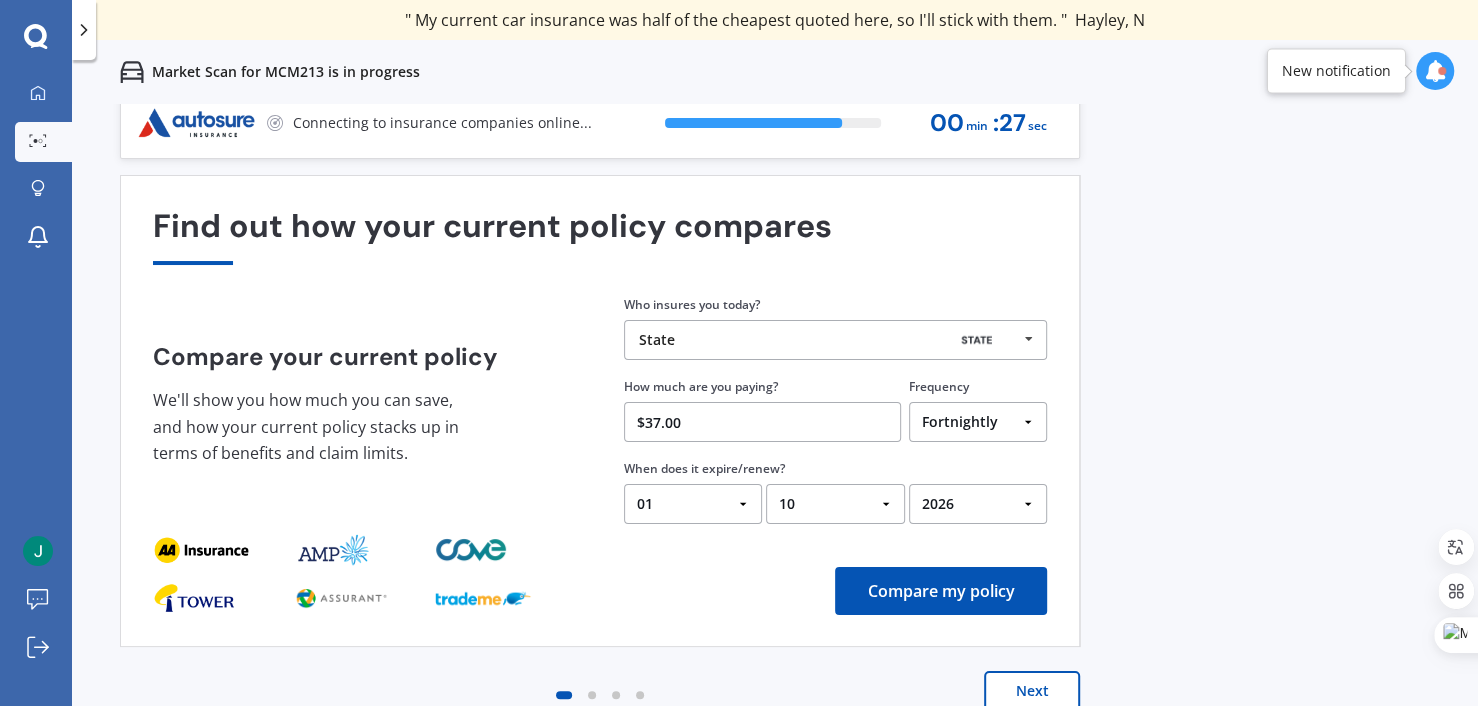 select on "2025" 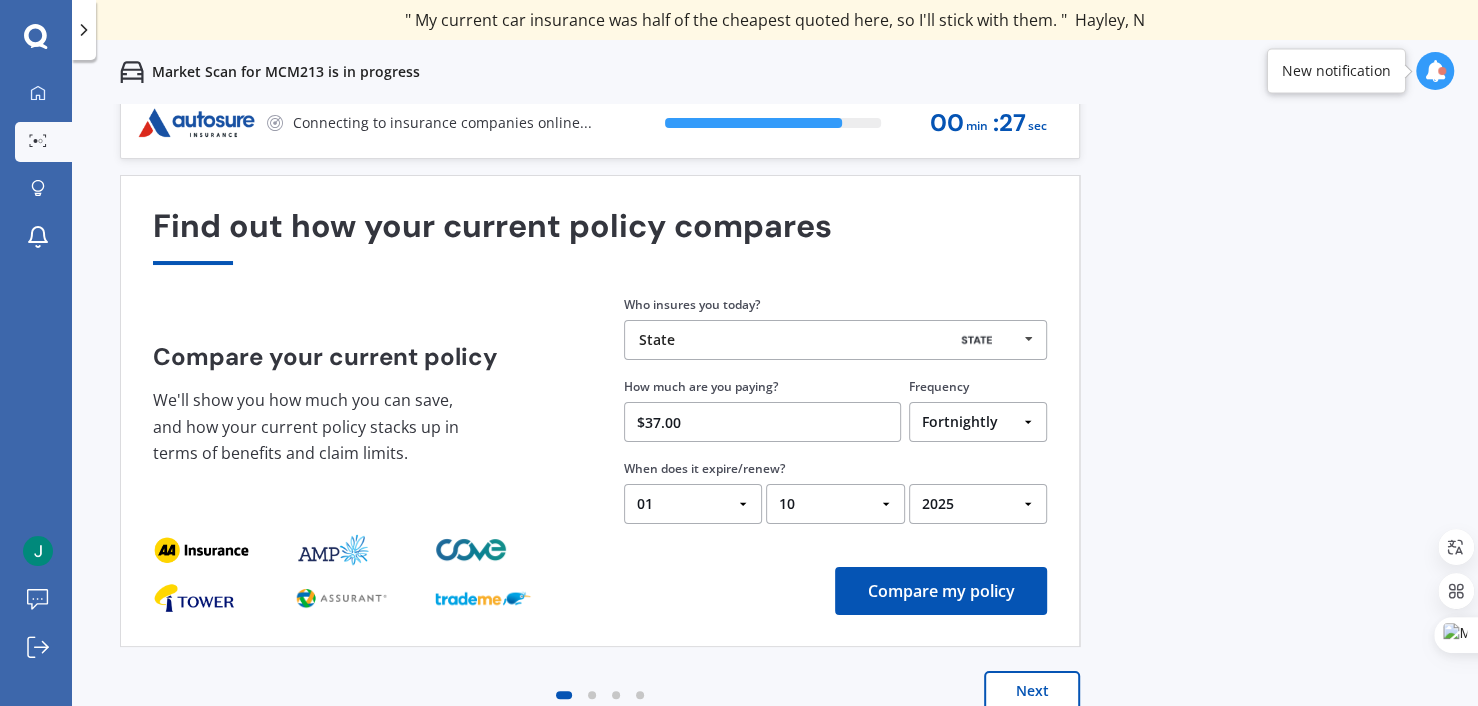 click on "YYYY 2026 2025 2024" at bounding box center (978, 504) 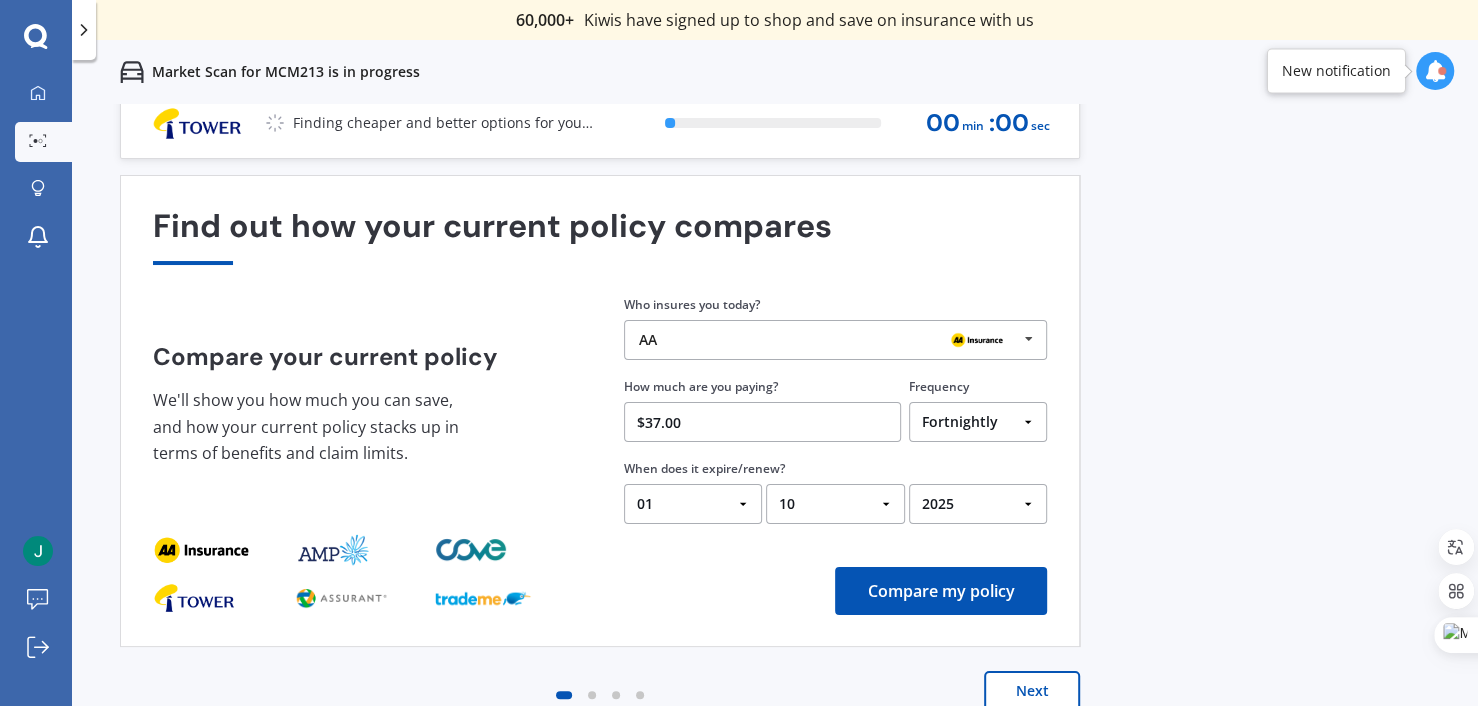 click on "Next" at bounding box center [1032, 691] 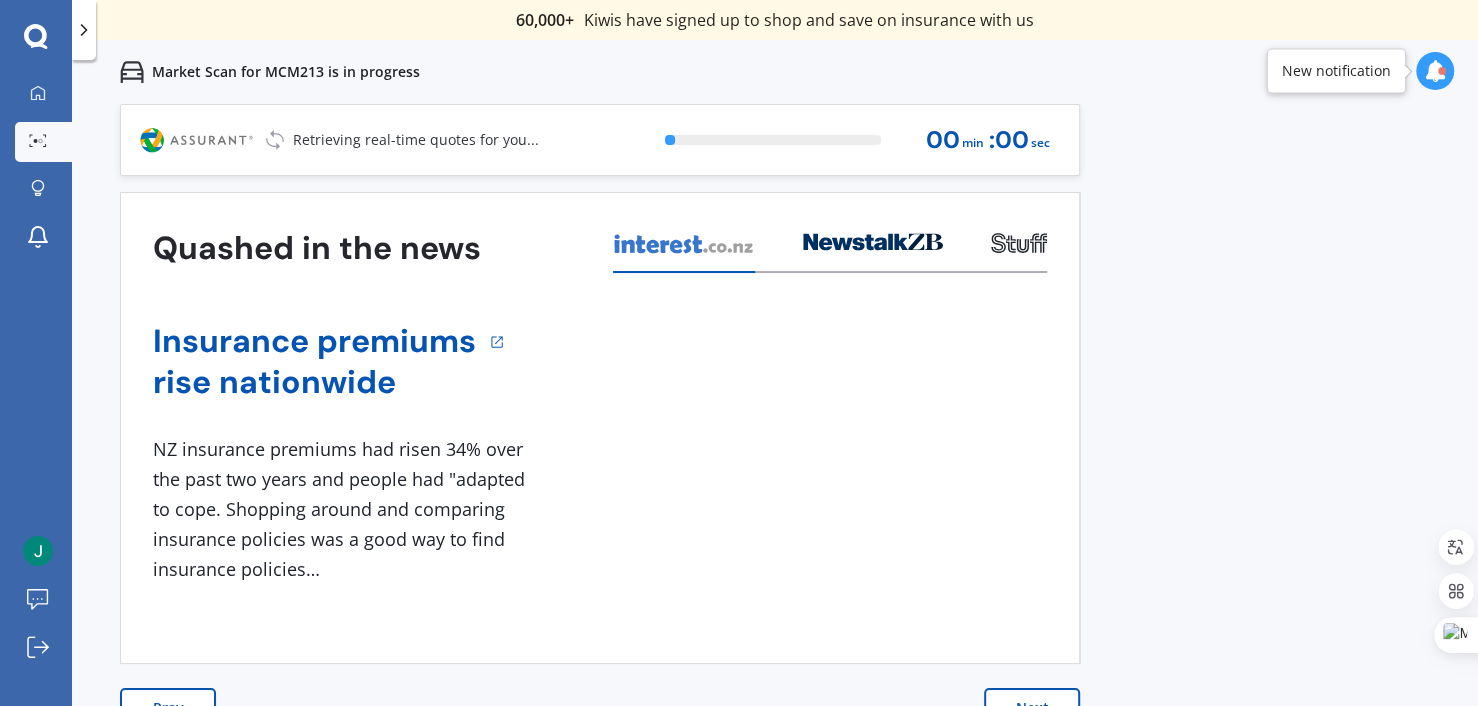 scroll, scrollTop: 17, scrollLeft: 0, axis: vertical 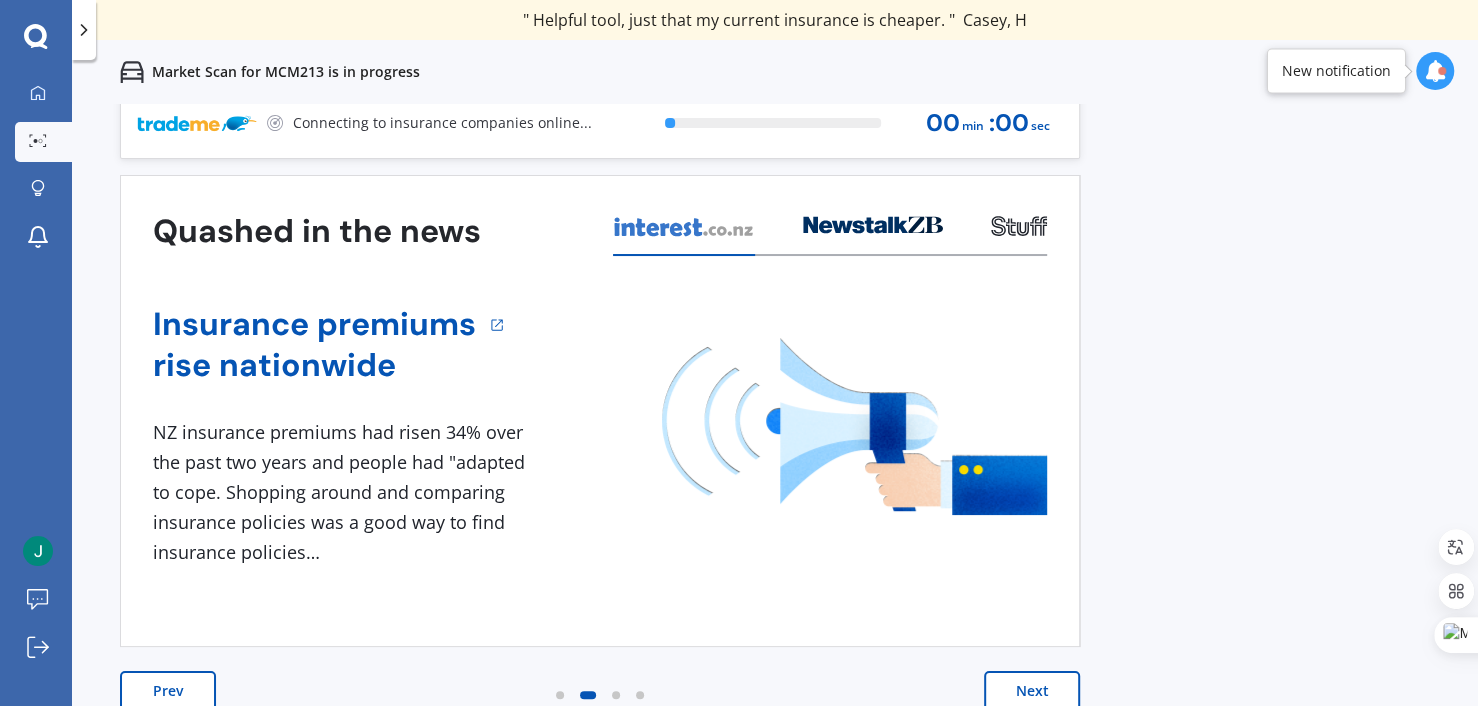 click on "Next" at bounding box center (1032, 691) 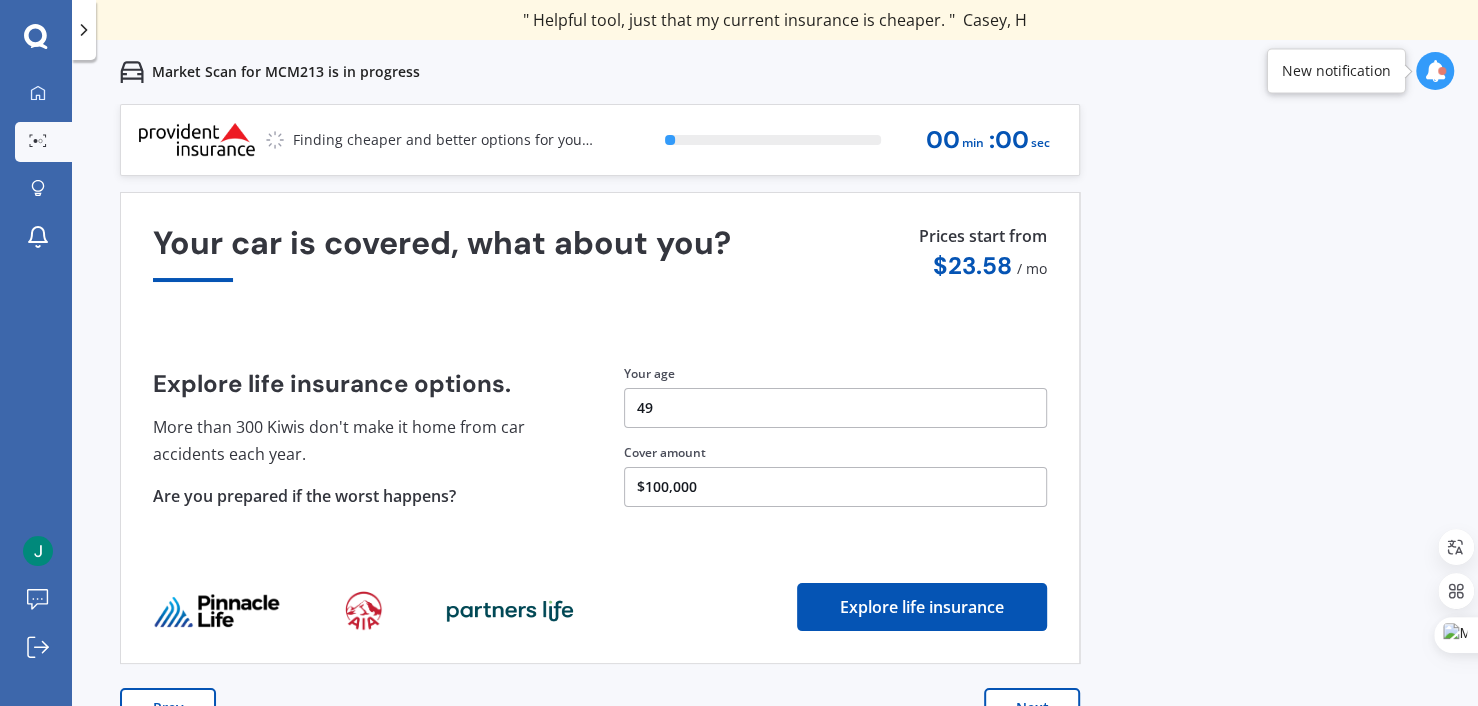 scroll, scrollTop: 17, scrollLeft: 0, axis: vertical 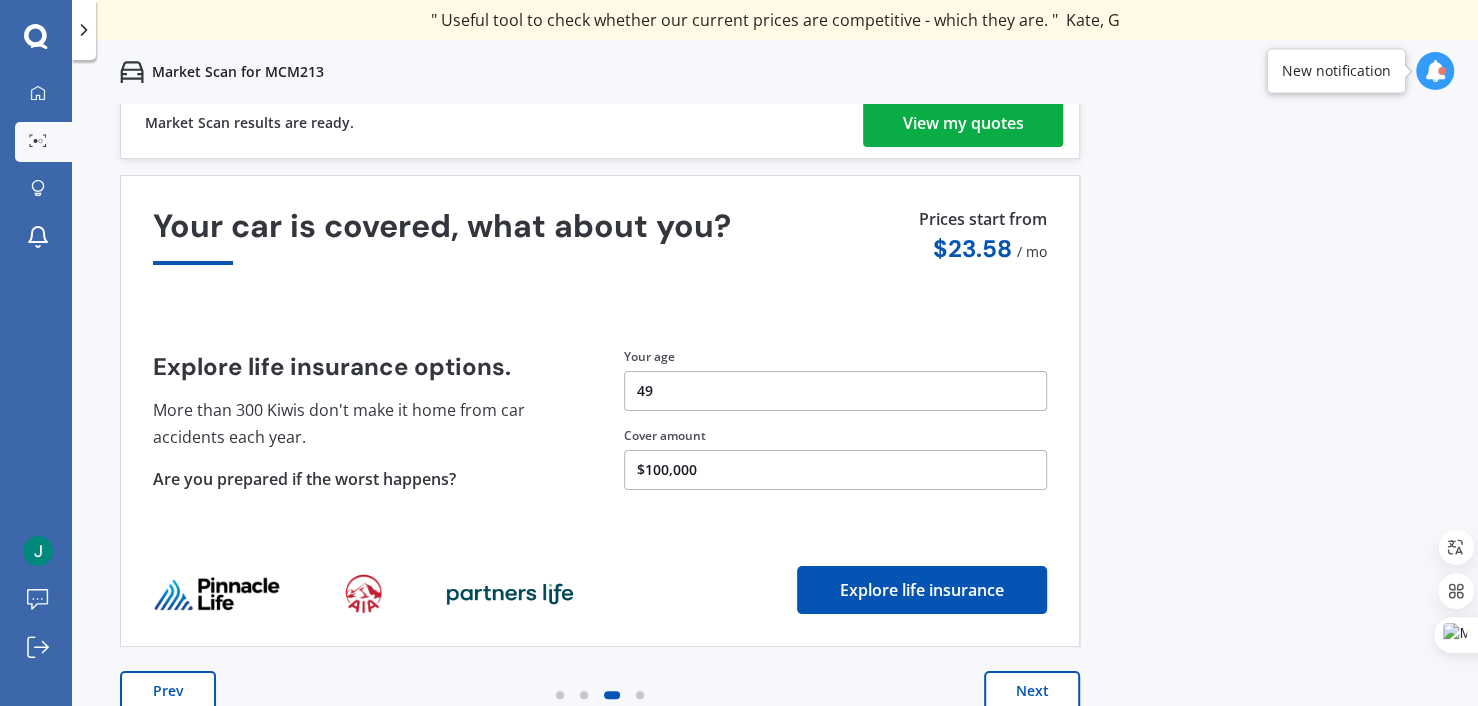 click on "Next" at bounding box center (1032, 691) 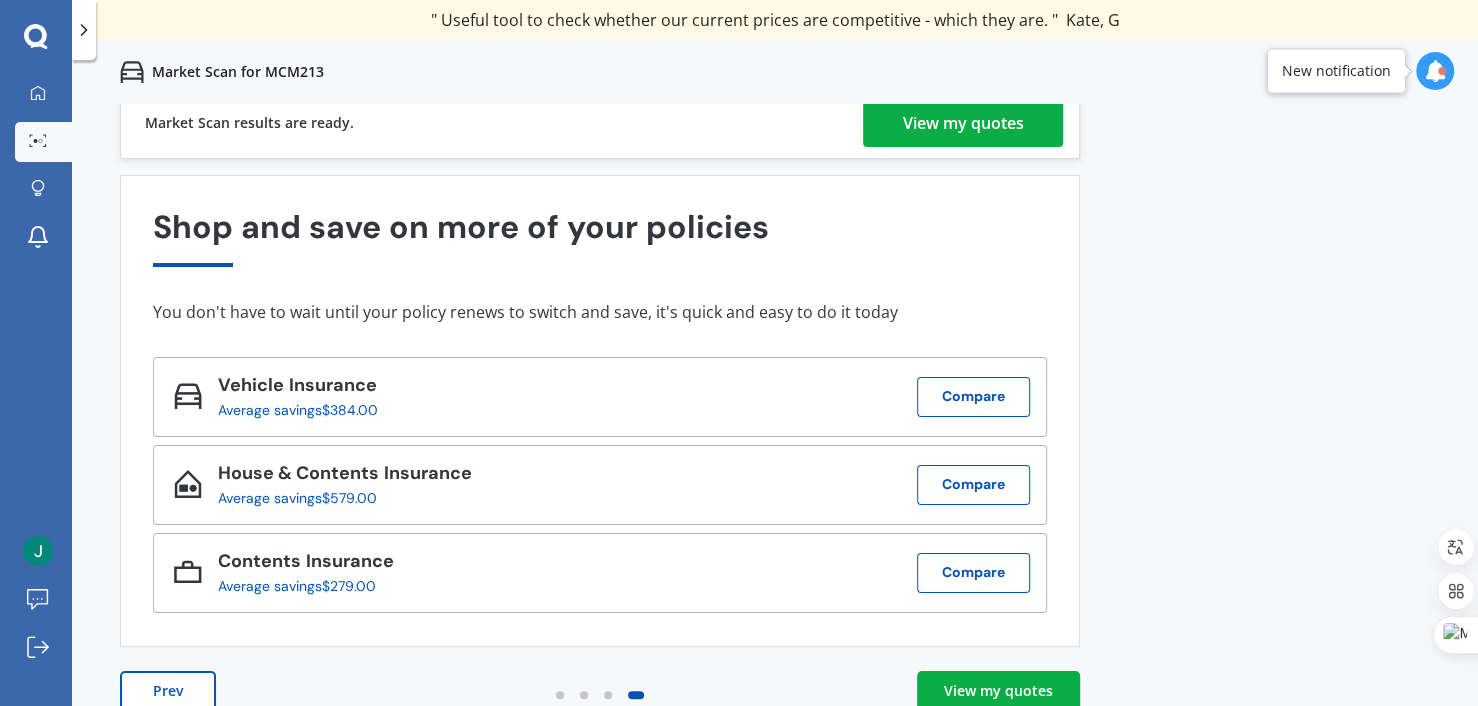 scroll, scrollTop: 0, scrollLeft: 0, axis: both 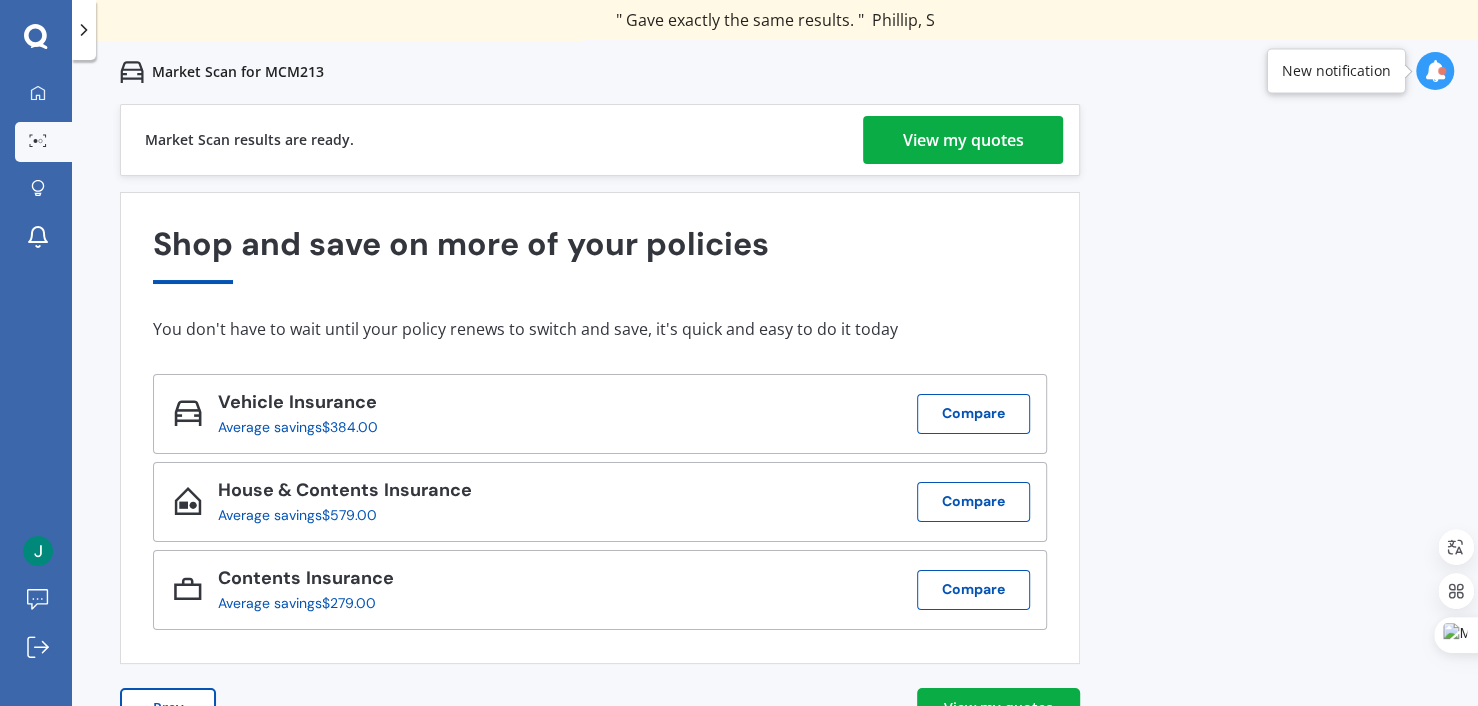 click on "View my quotes" at bounding box center [998, 708] 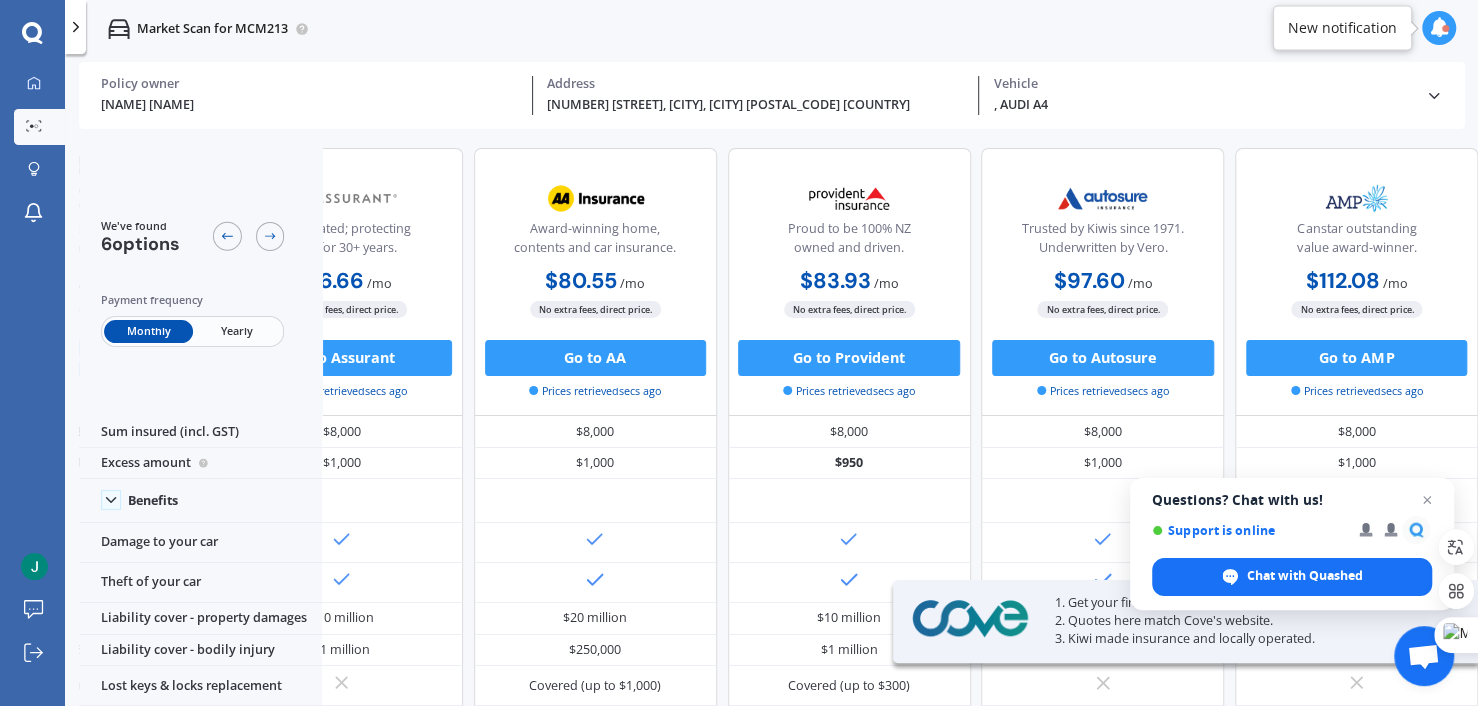 scroll, scrollTop: 0, scrollLeft: 0, axis: both 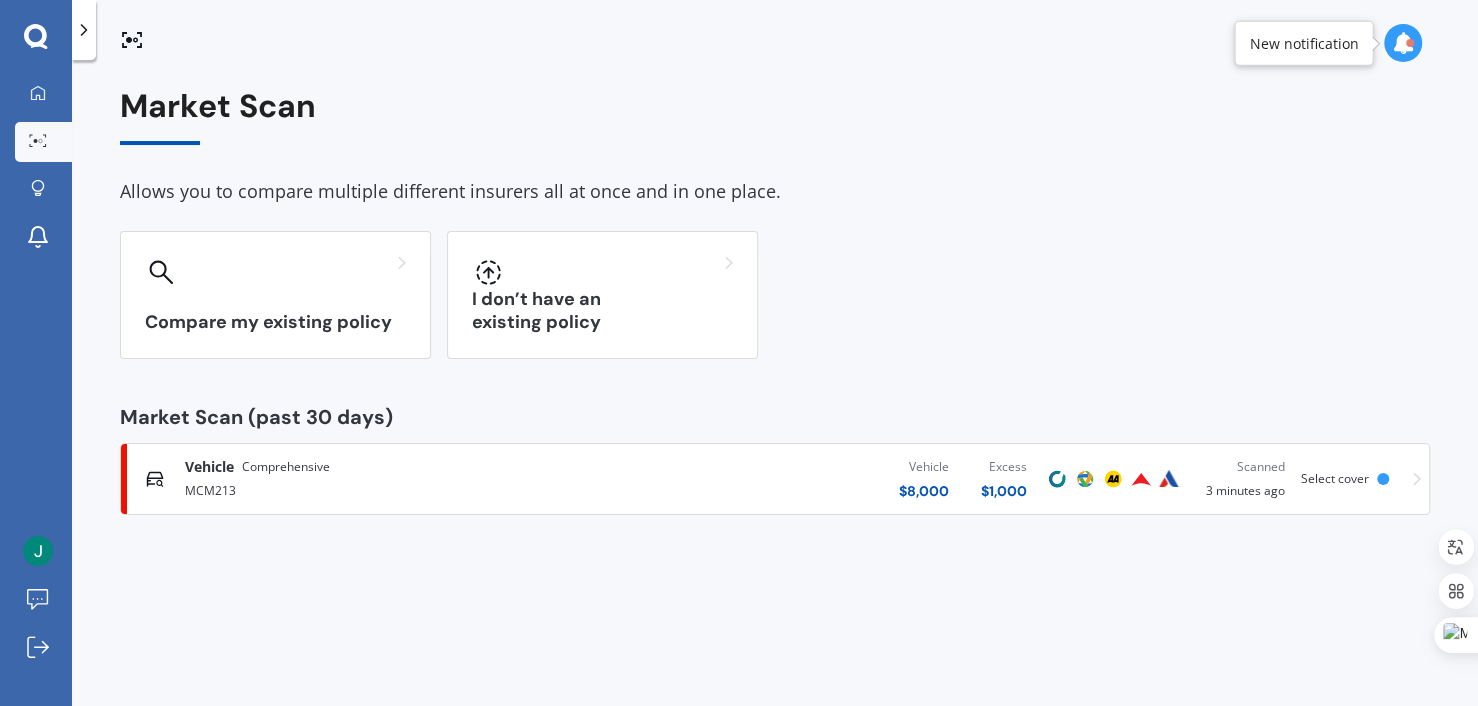 click on "Vehicle $ 8,000 Excess $ 1,000" at bounding box center (818, 479) 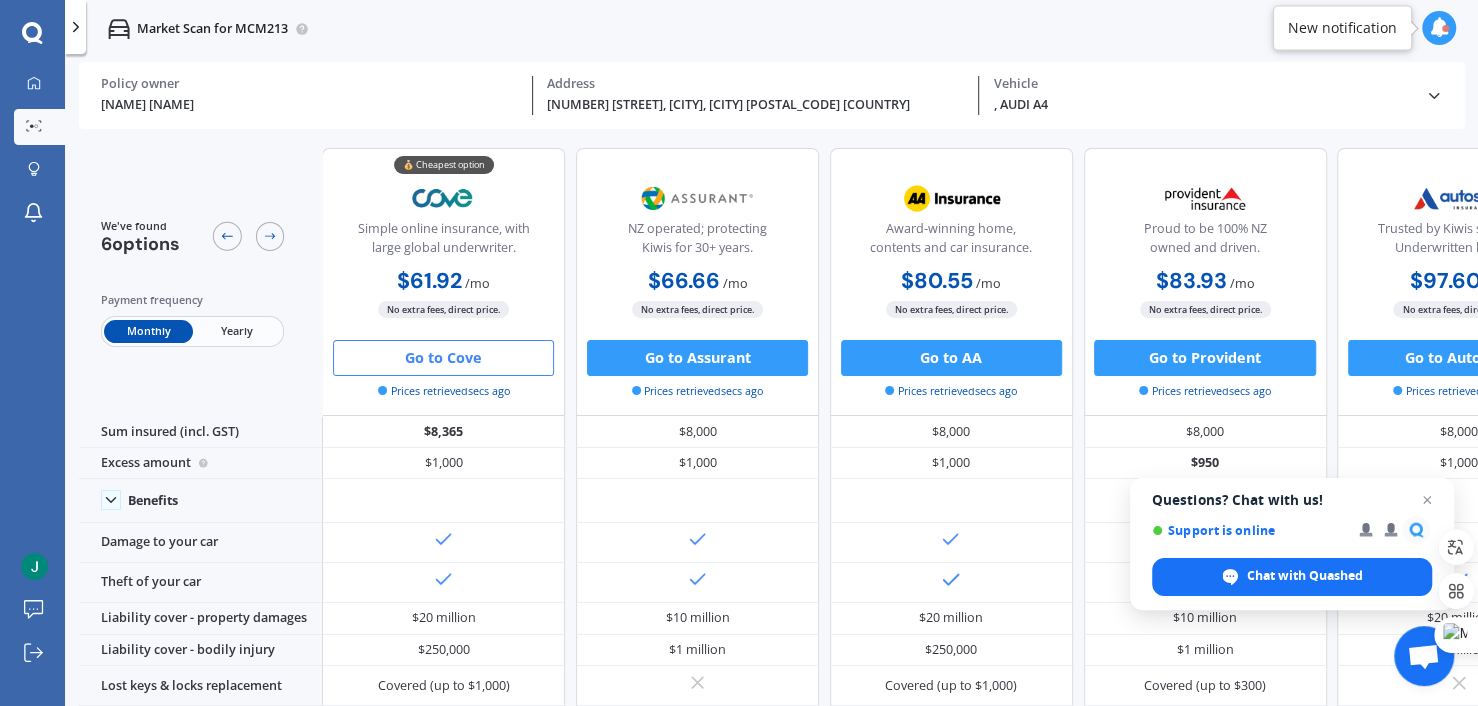 click on "Go to Cove" at bounding box center [443, 358] 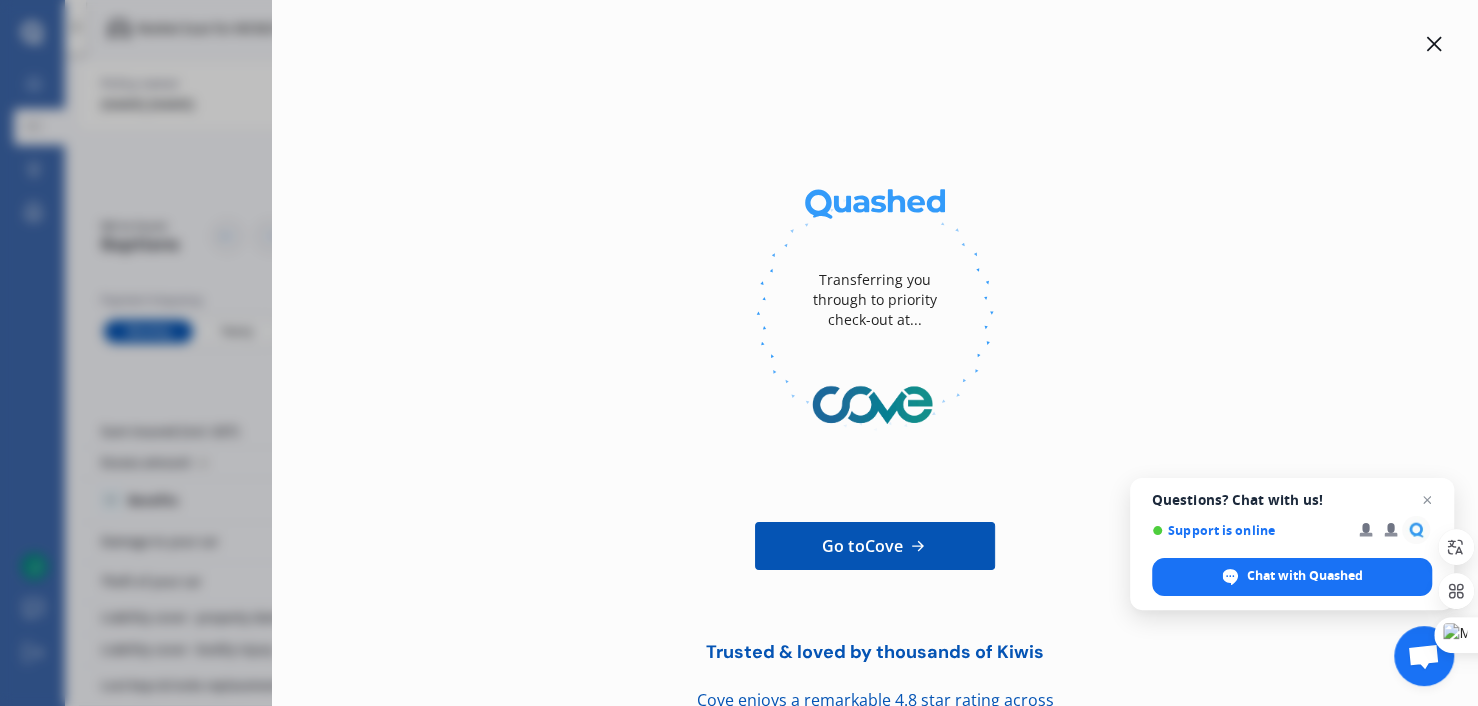 click on "Transferring you through to priority check-out at... Go to  Cove Trusted & loved by thousands of Kiwis Cove enjoys a remarkable 4.8 star rating across hundreds of reviews, which is somewhat unheard of in New Zealand’s insurance industry." at bounding box center (875, 353) 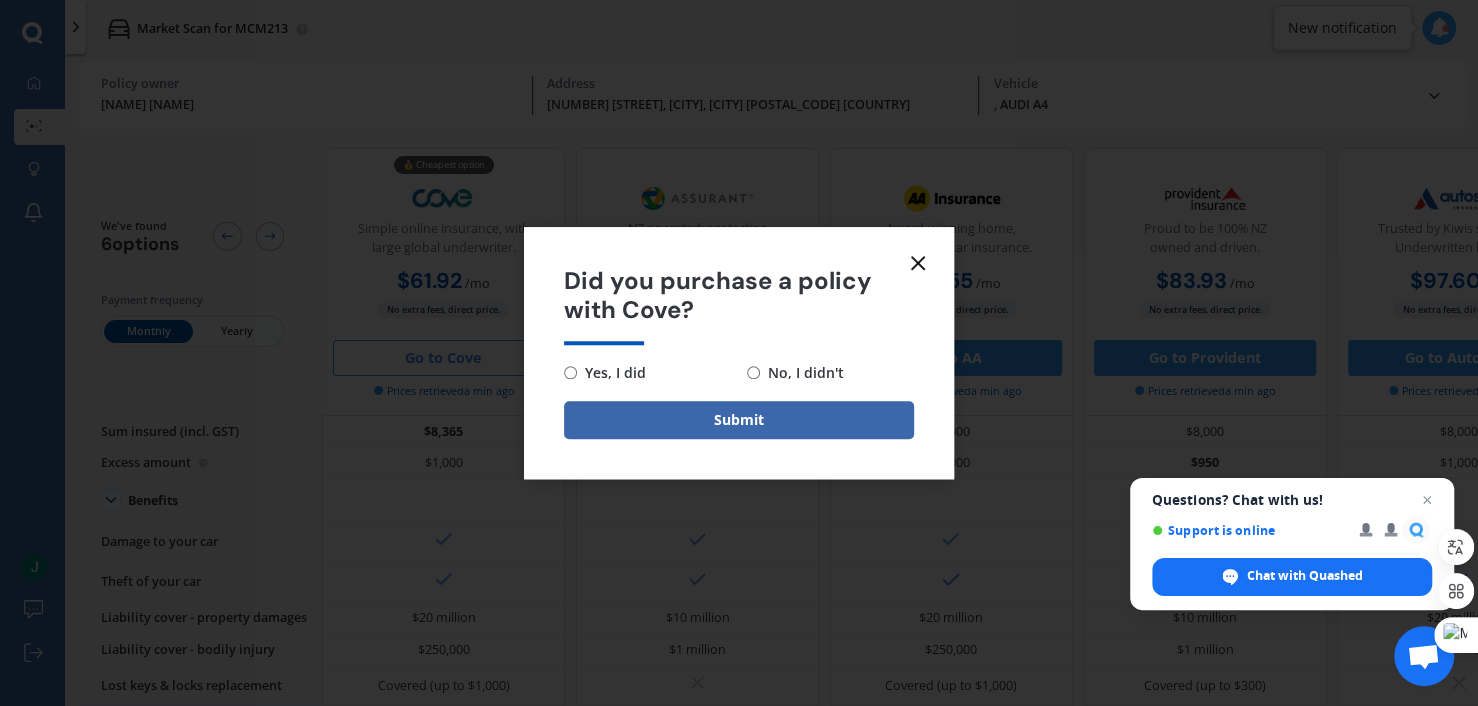 click at bounding box center [918, 263] 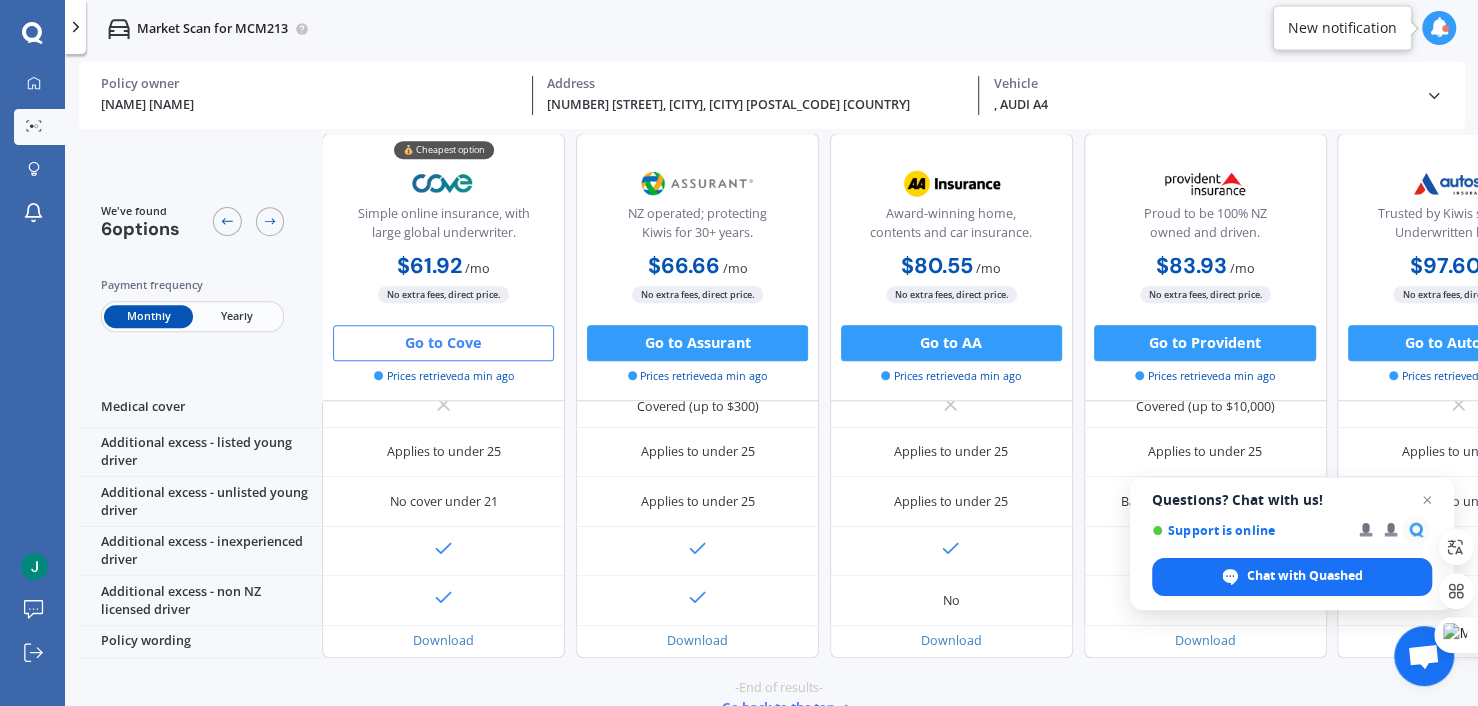 scroll, scrollTop: 1008, scrollLeft: 0, axis: vertical 